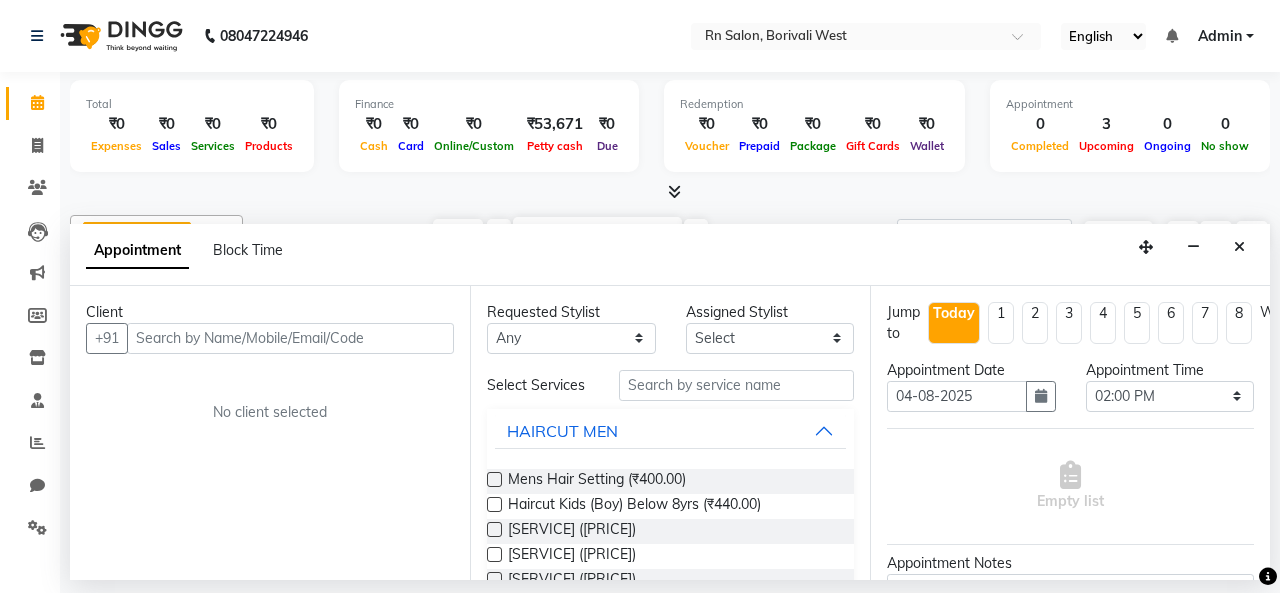 select on "[NUMBER]" 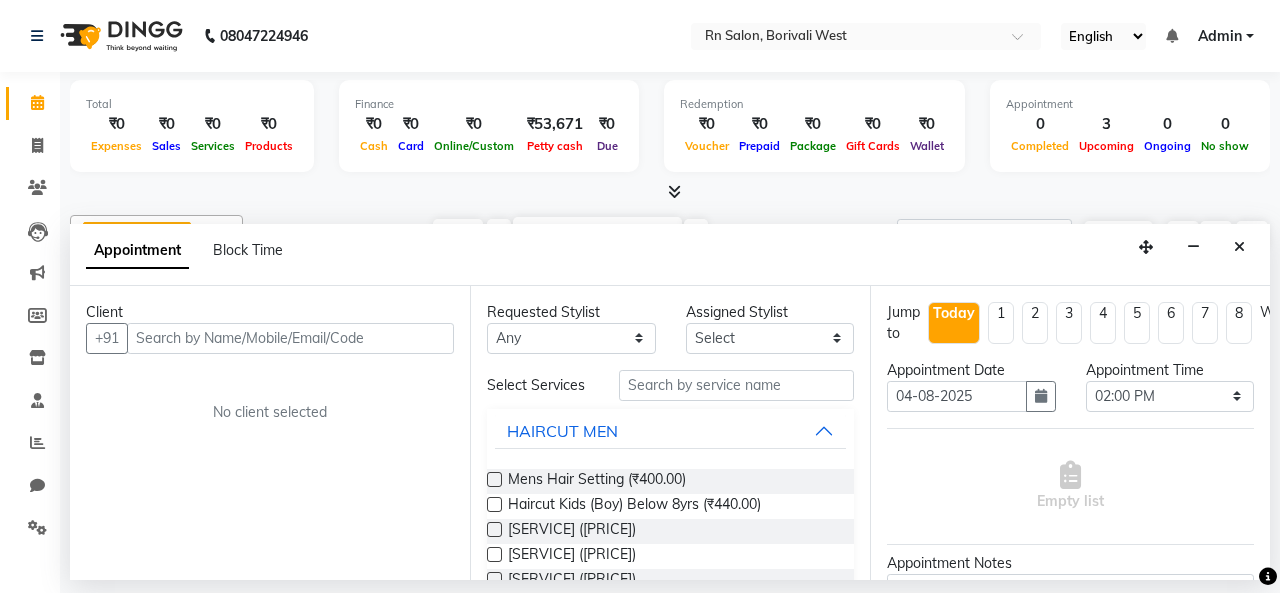 scroll, scrollTop: 0, scrollLeft: 0, axis: both 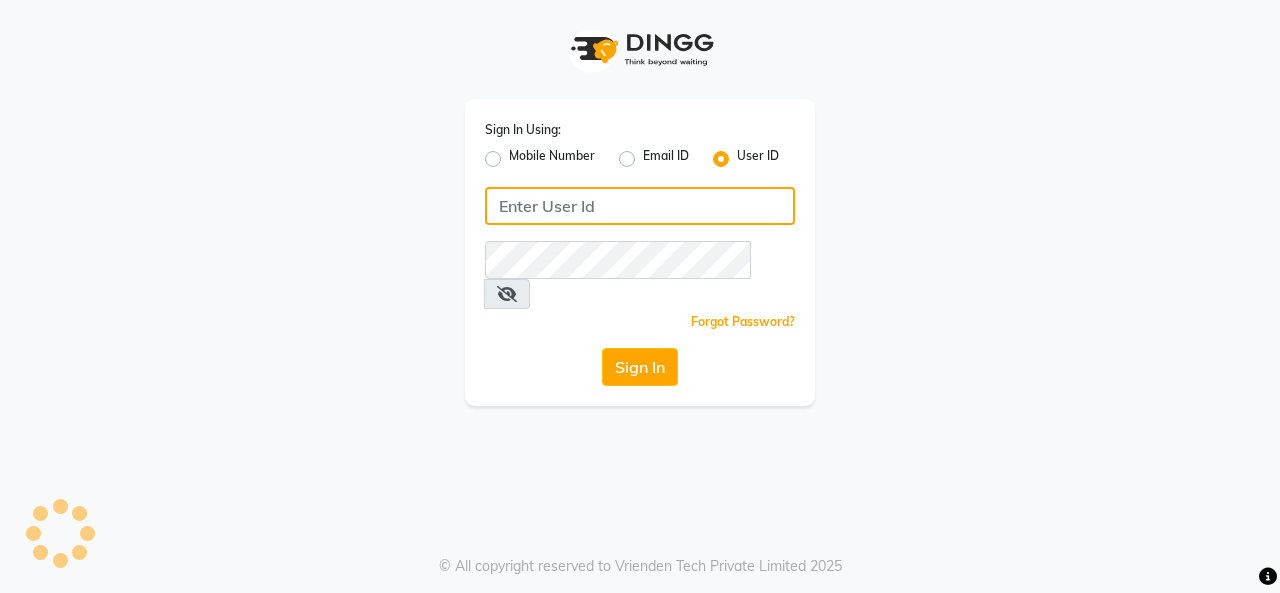 type on "rnsalon" 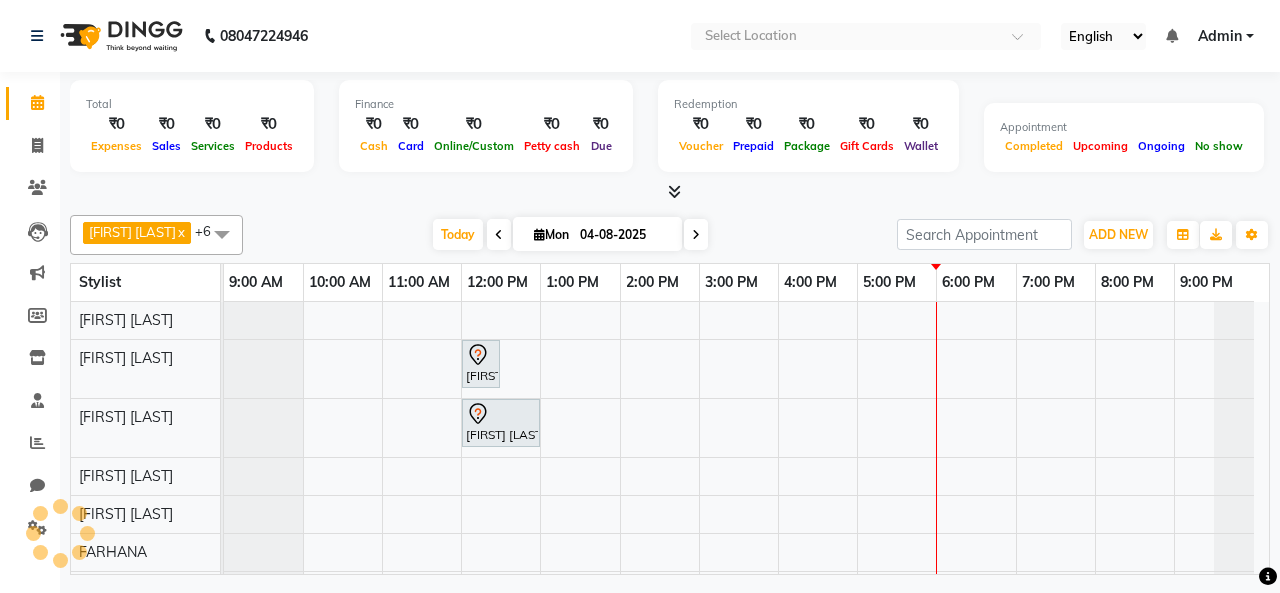 scroll, scrollTop: 34, scrollLeft: 0, axis: vertical 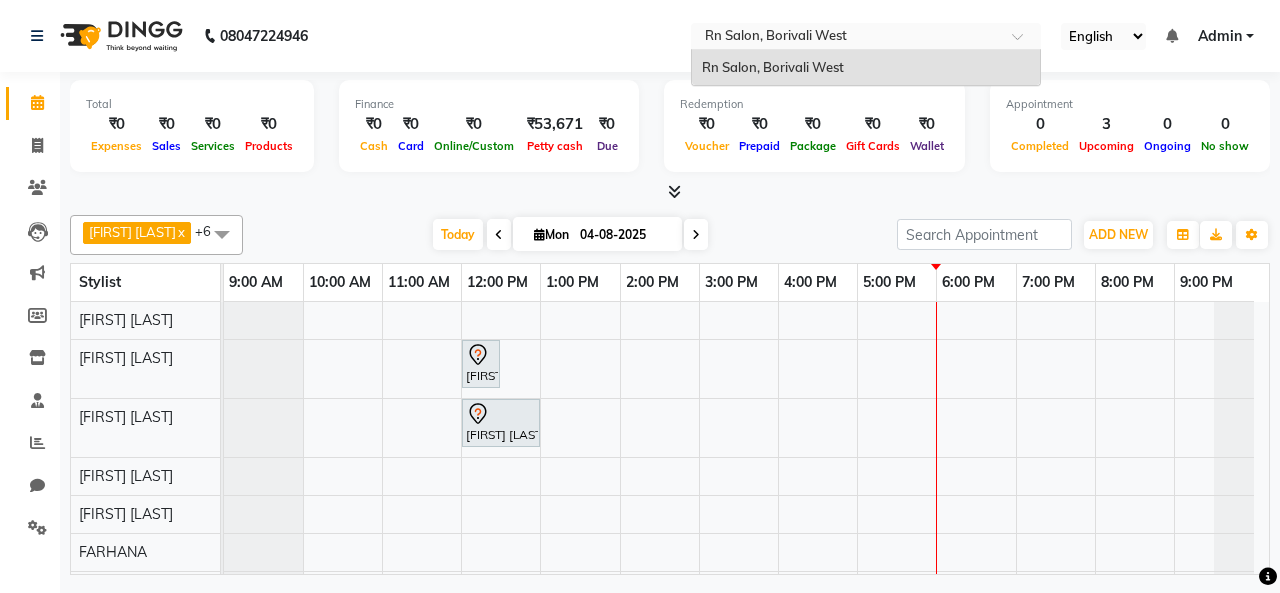 click at bounding box center [1024, 42] 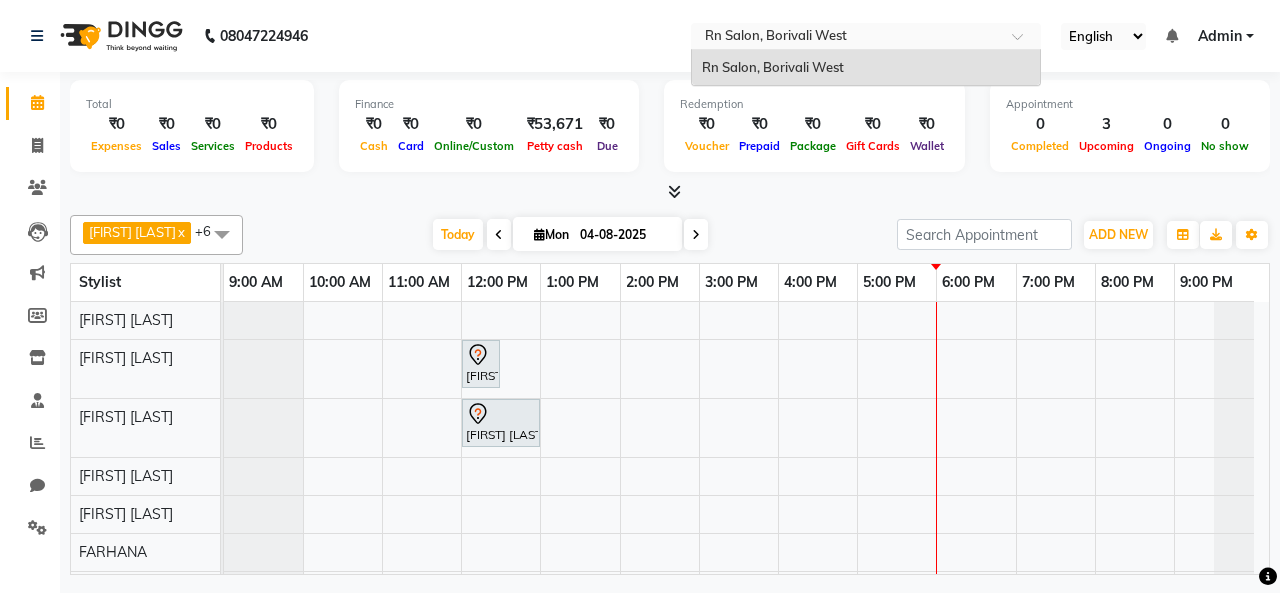 click on "Rn Salon, Borivali West" at bounding box center [866, 68] 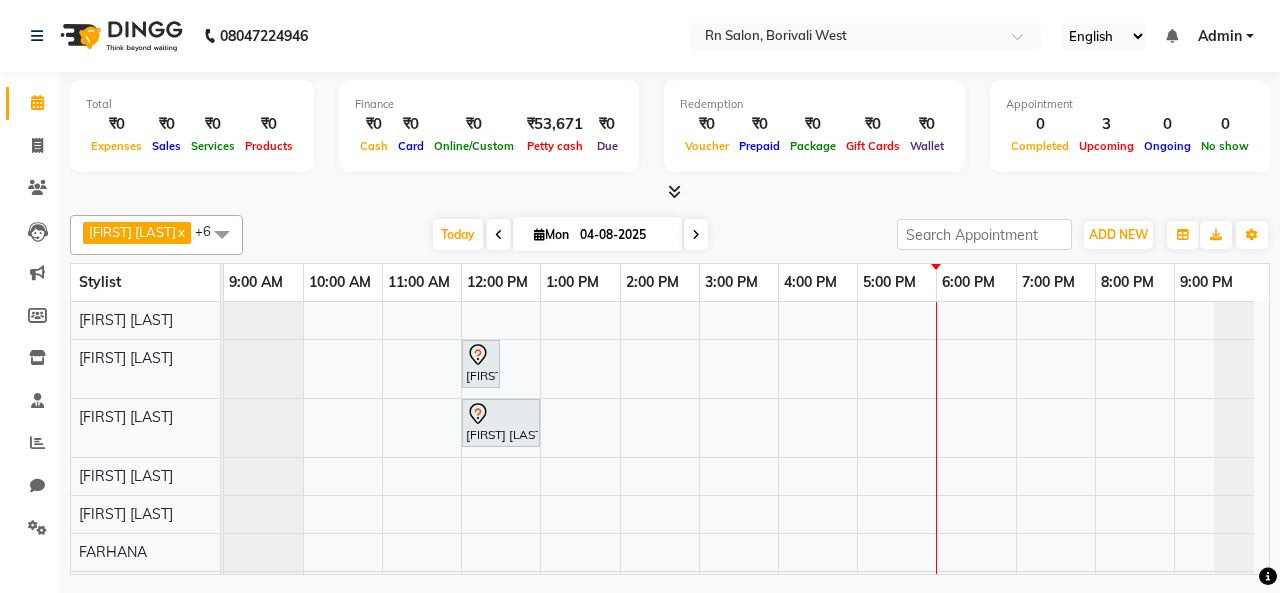 click on "Admin" at bounding box center (1220, 36) 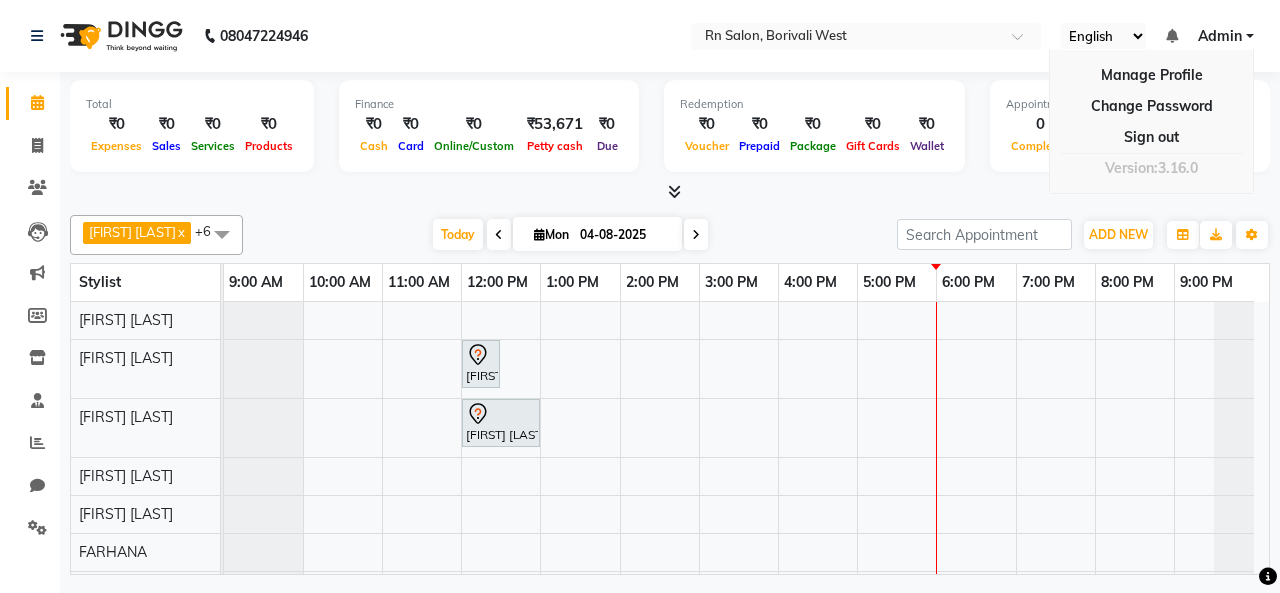 click on "Admin" at bounding box center [1226, 36] 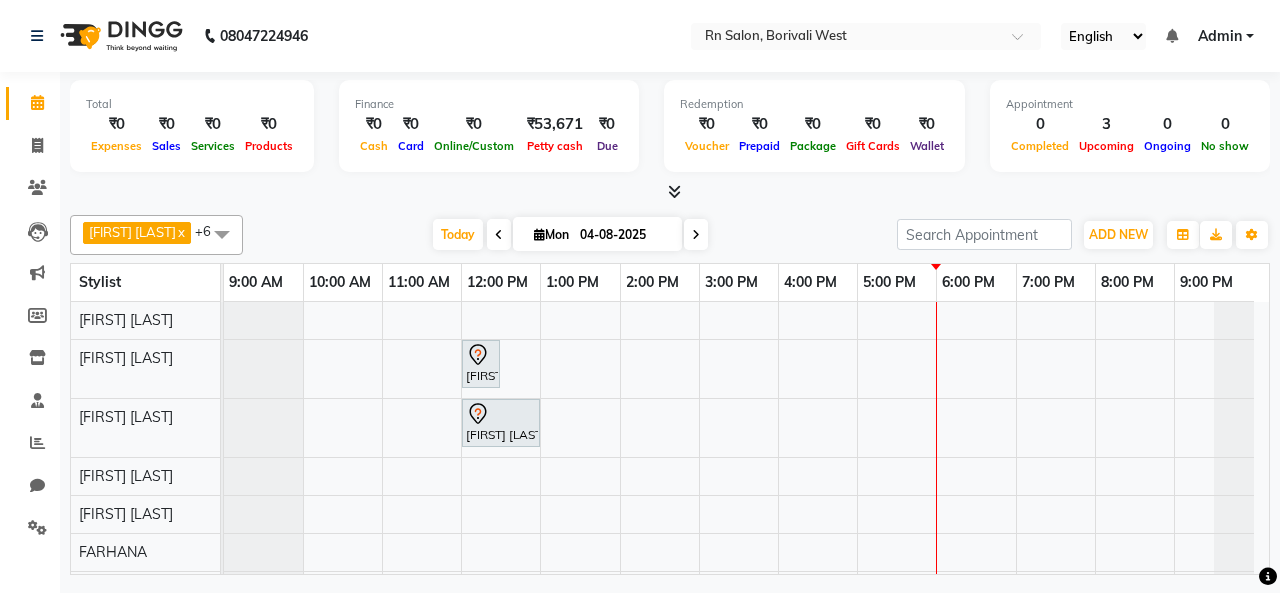scroll, scrollTop: 34, scrollLeft: 0, axis: vertical 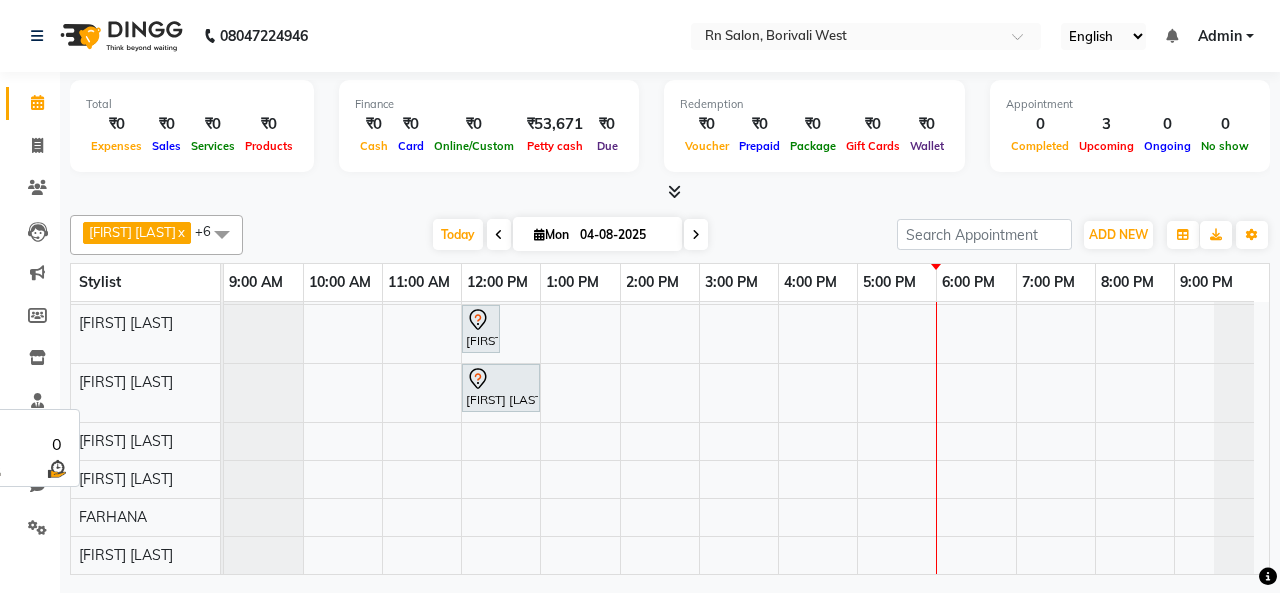 click on "GEETA [LAST]" at bounding box center [126, 555] 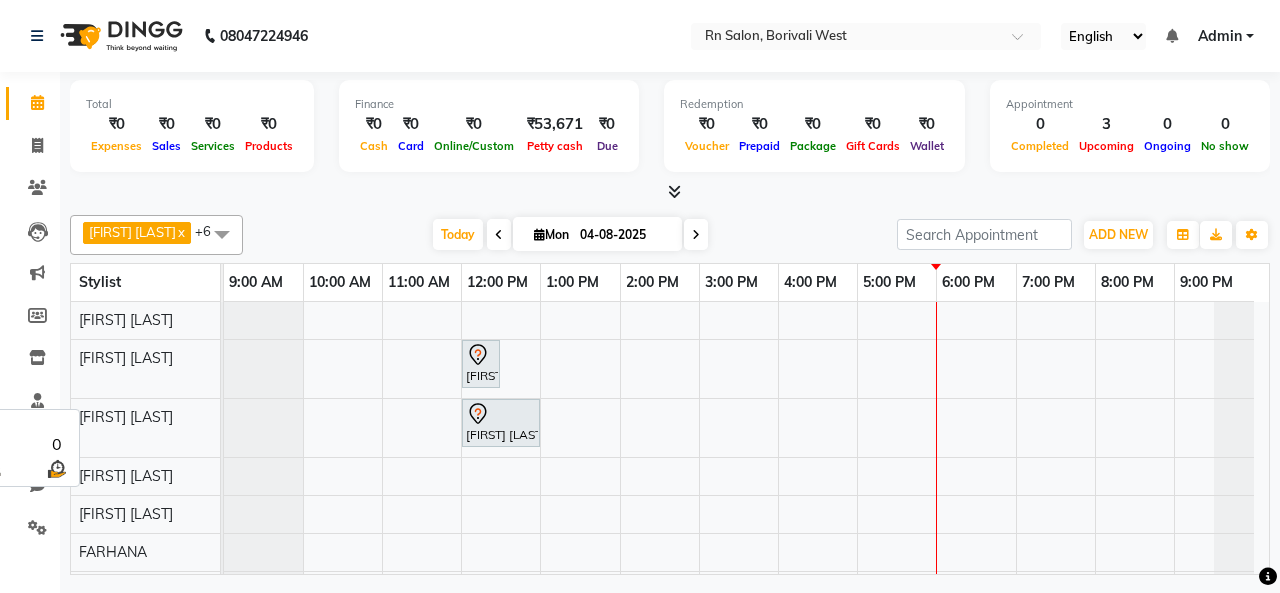 scroll, scrollTop: 27, scrollLeft: 0, axis: vertical 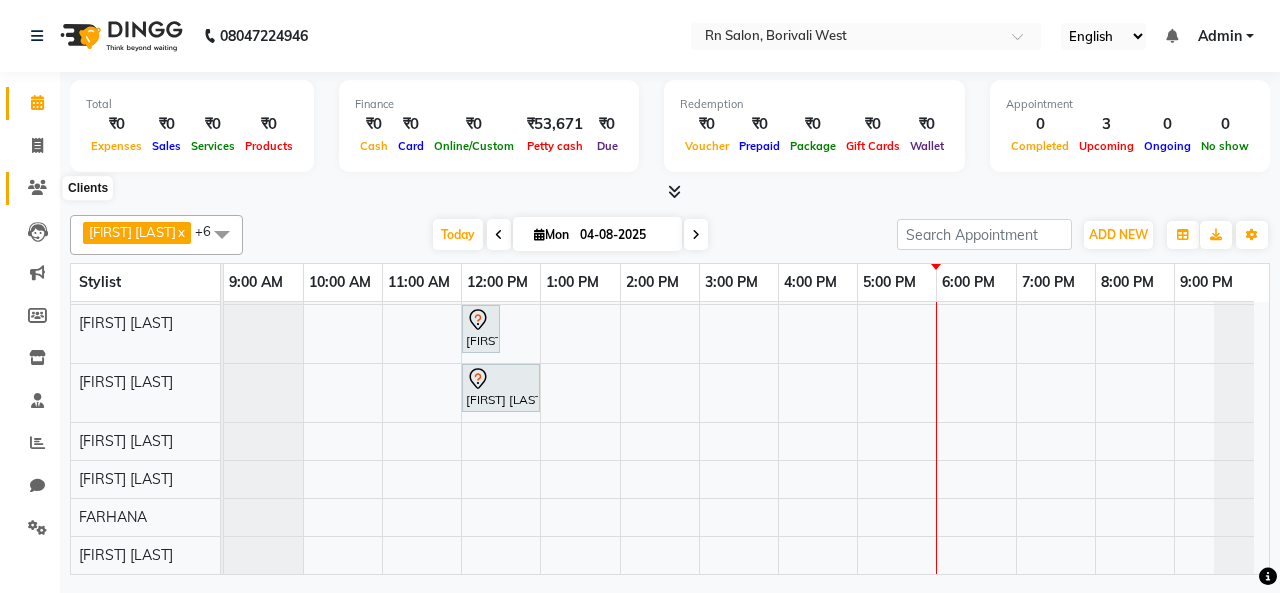 click 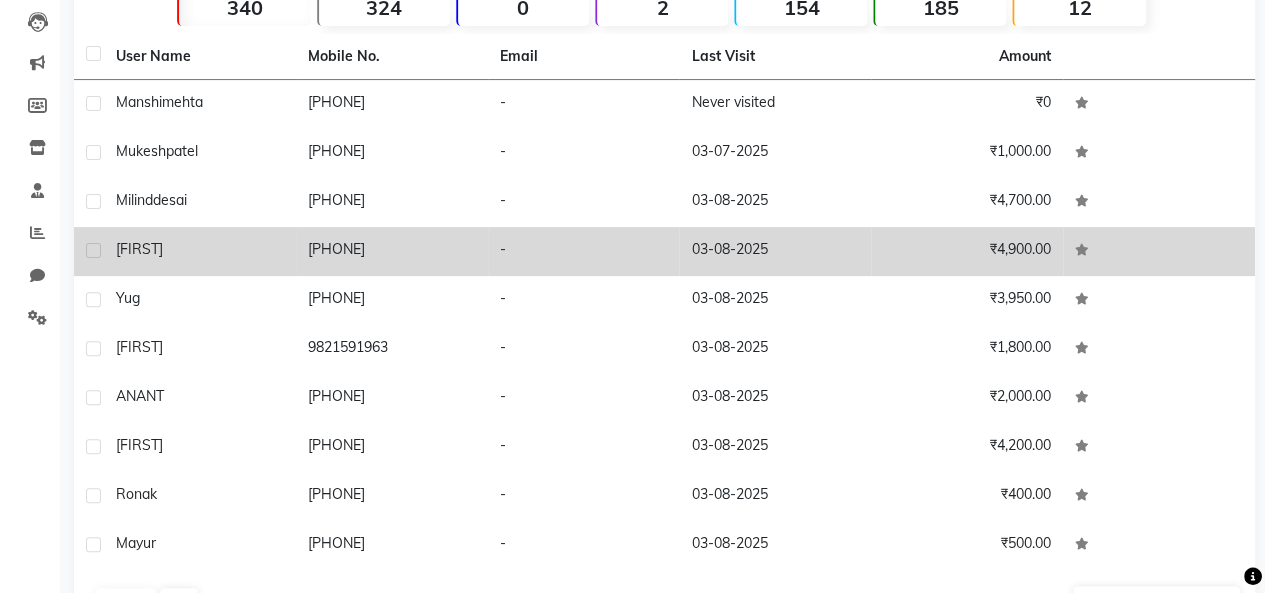 scroll, scrollTop: 272, scrollLeft: 0, axis: vertical 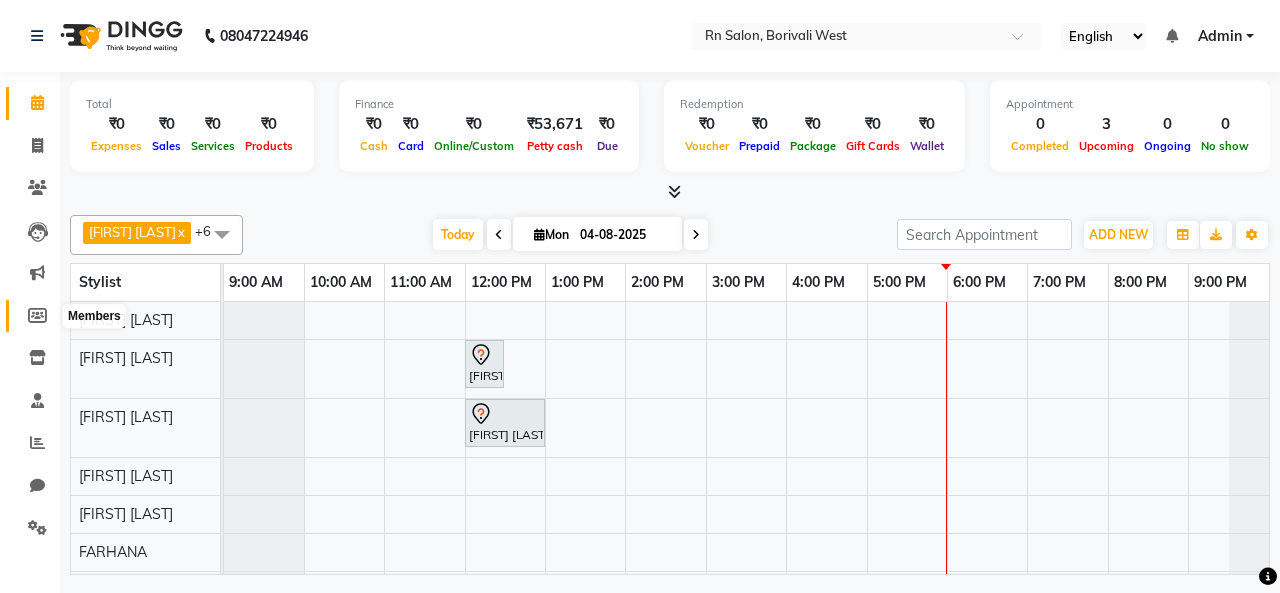 click 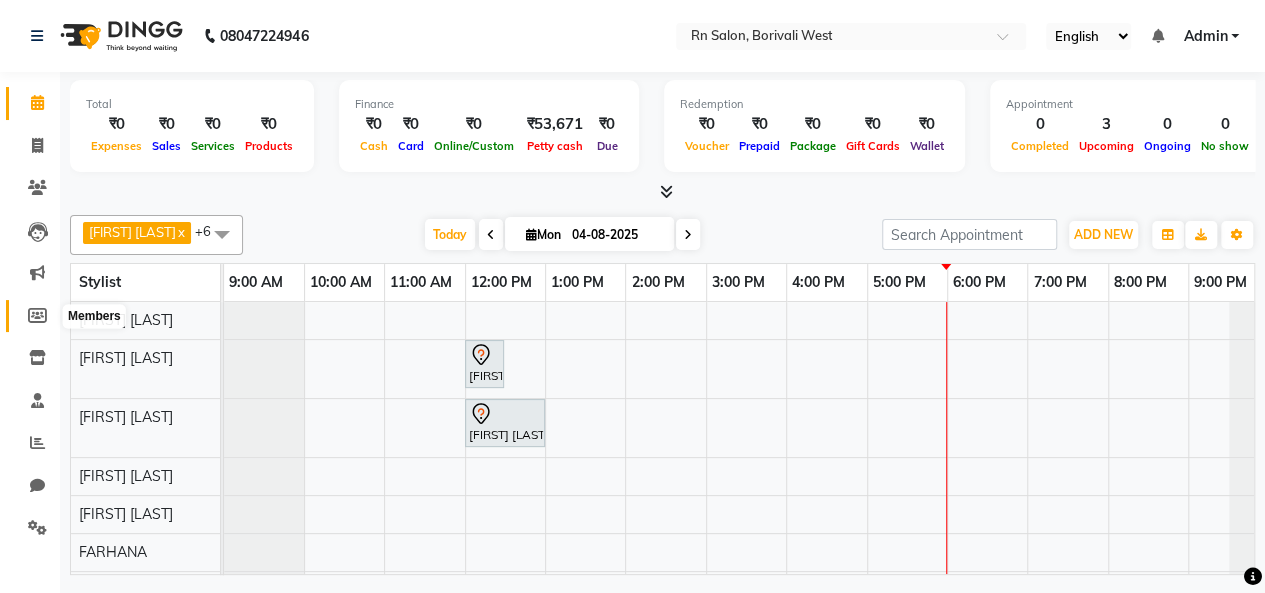 select 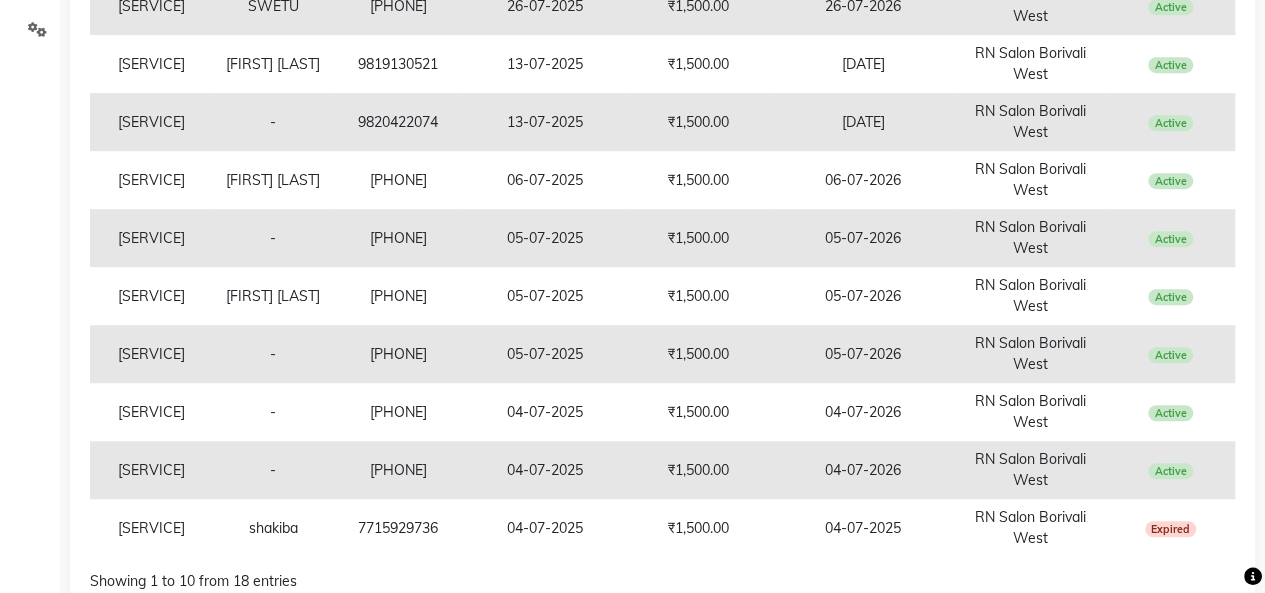 scroll, scrollTop: 294, scrollLeft: 0, axis: vertical 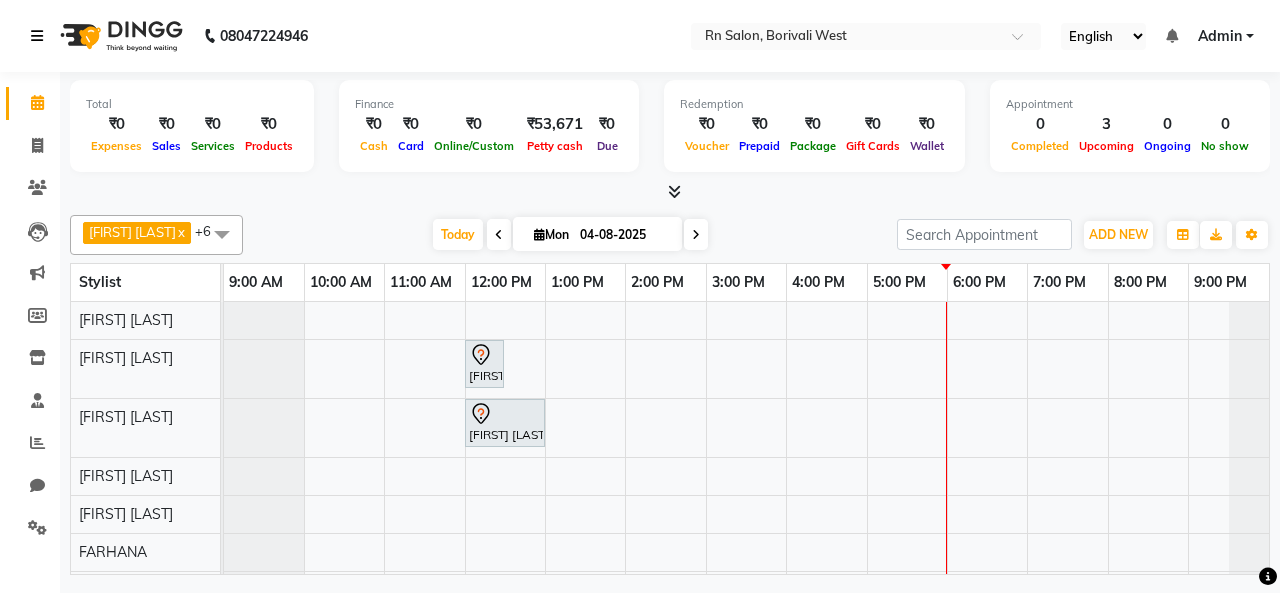 click at bounding box center (37, 36) 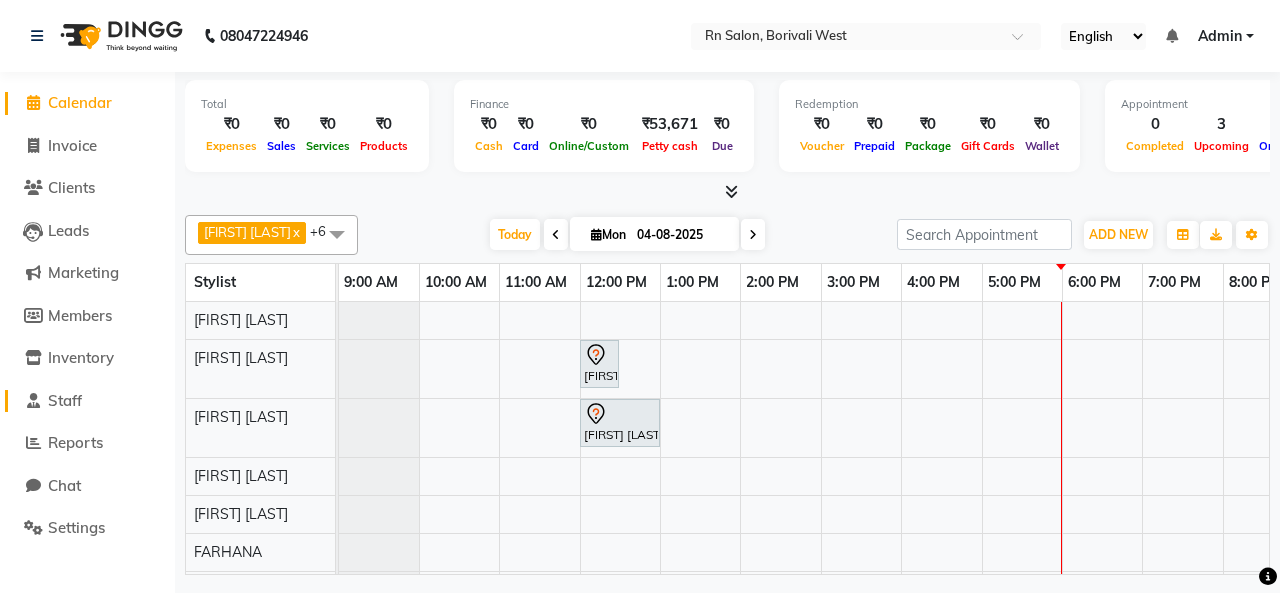 click on "Staff" 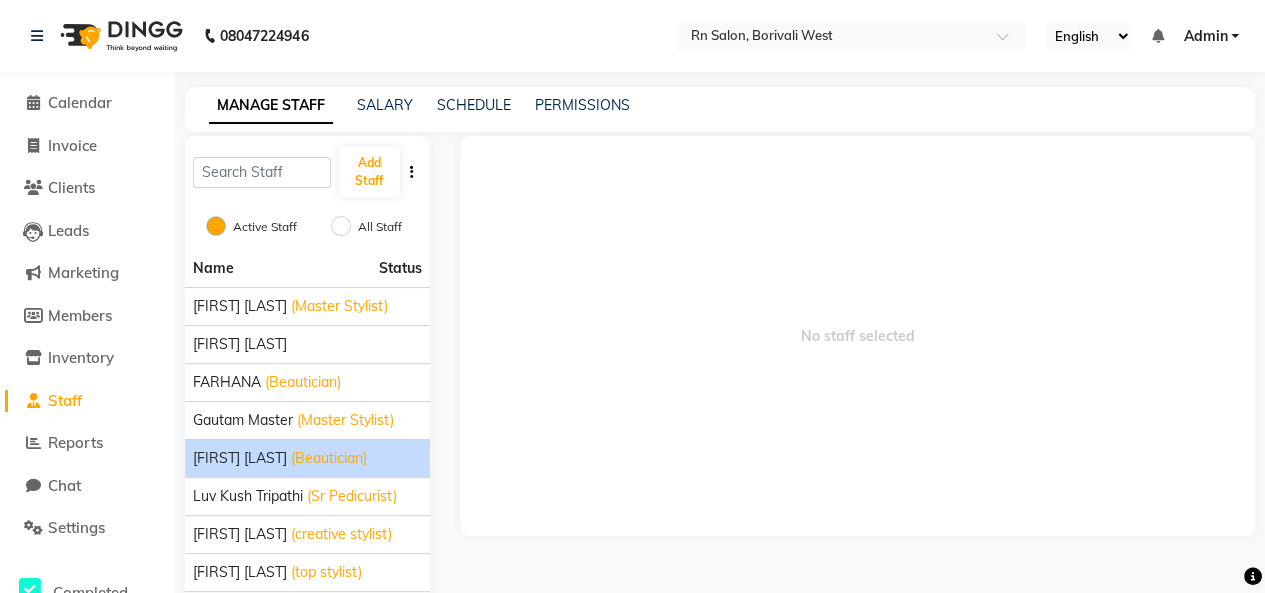 click on "(Beautician)" 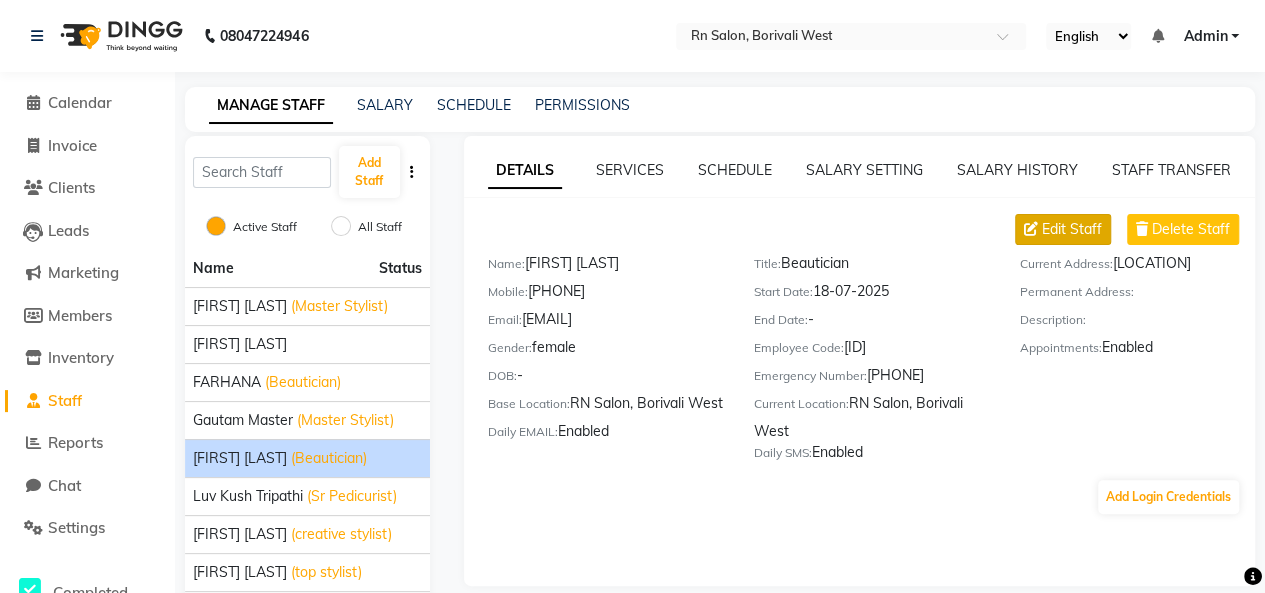 click on "Edit Staff" 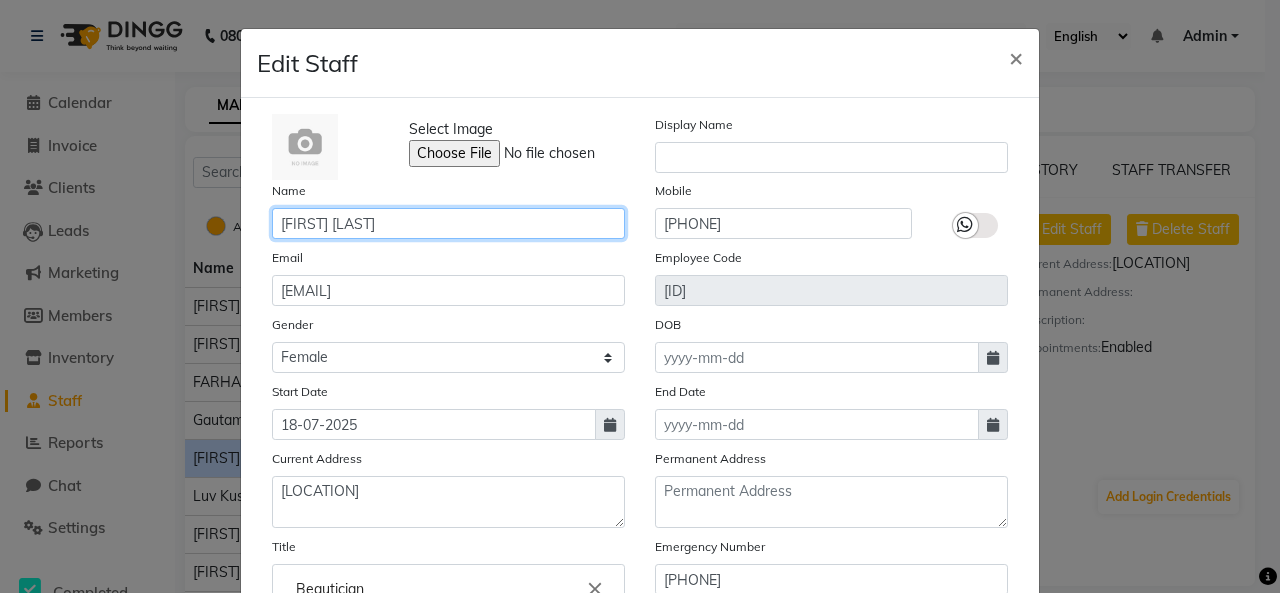 click on "GEETA [LAST]" 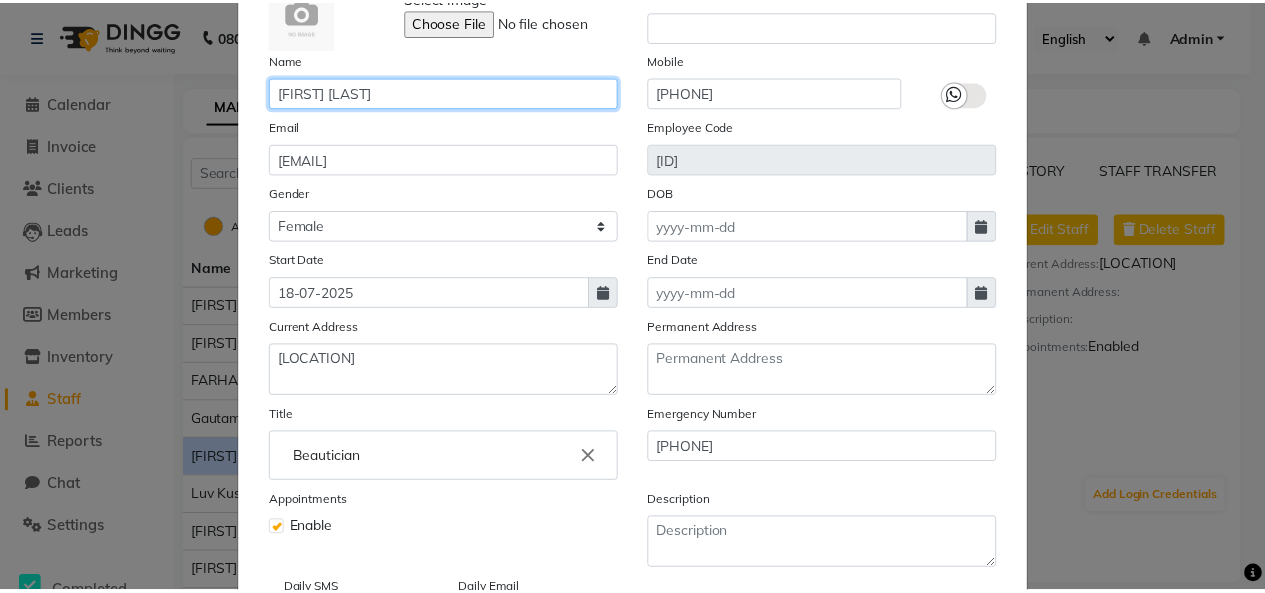 scroll, scrollTop: 284, scrollLeft: 0, axis: vertical 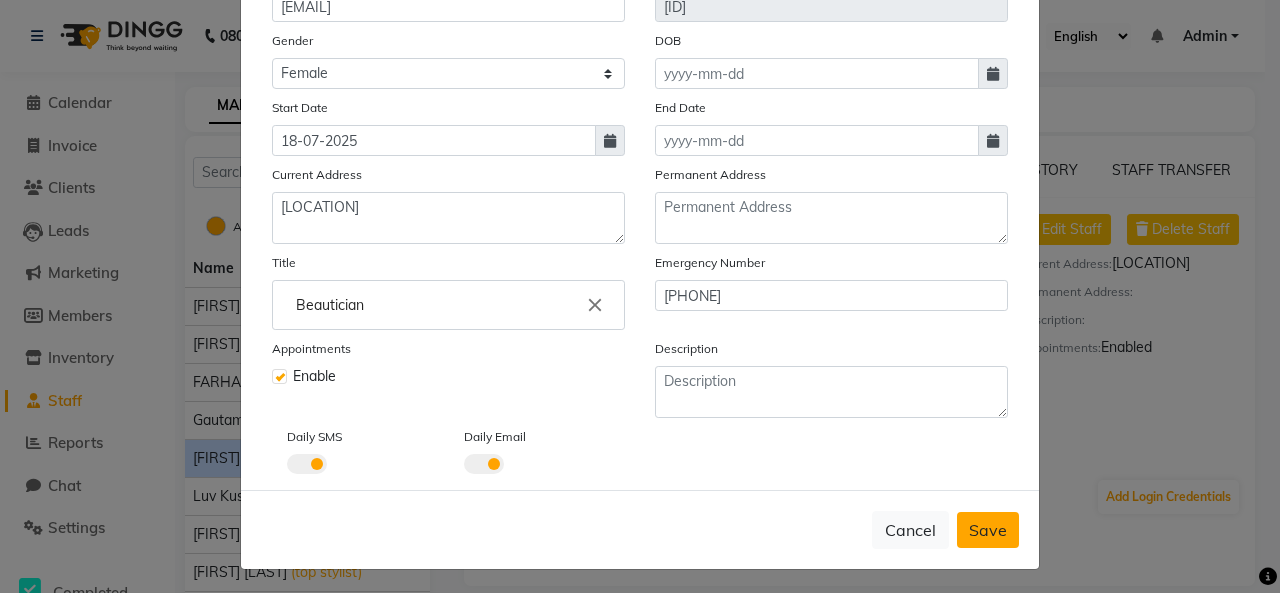 type on "GEETA [LAST]" 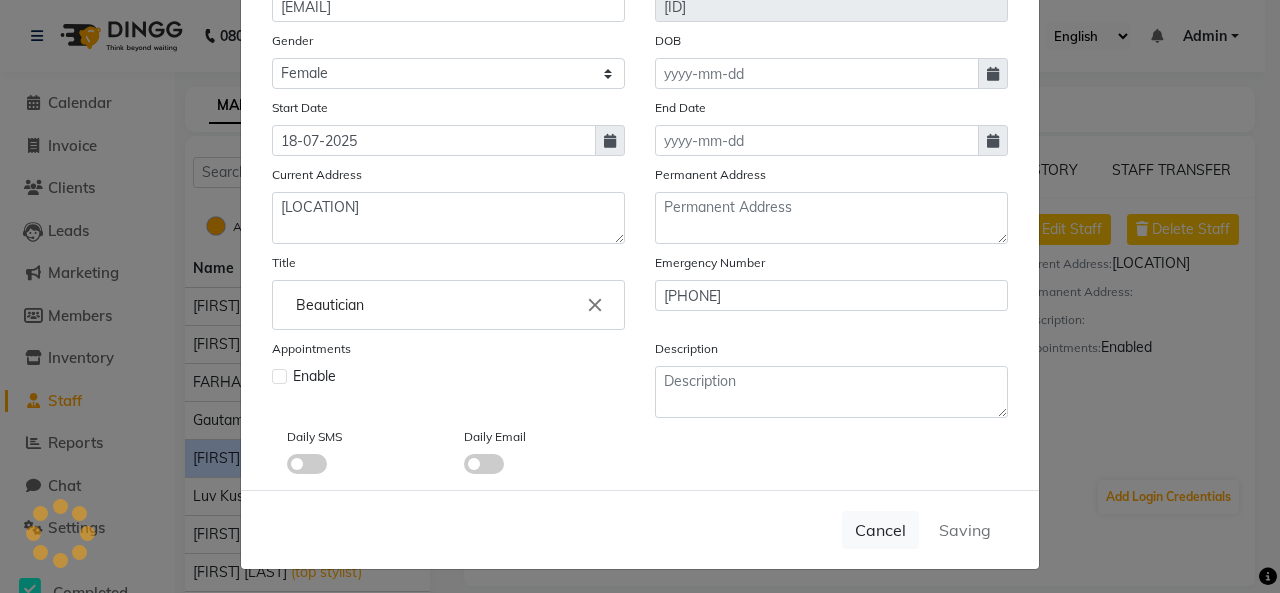 type 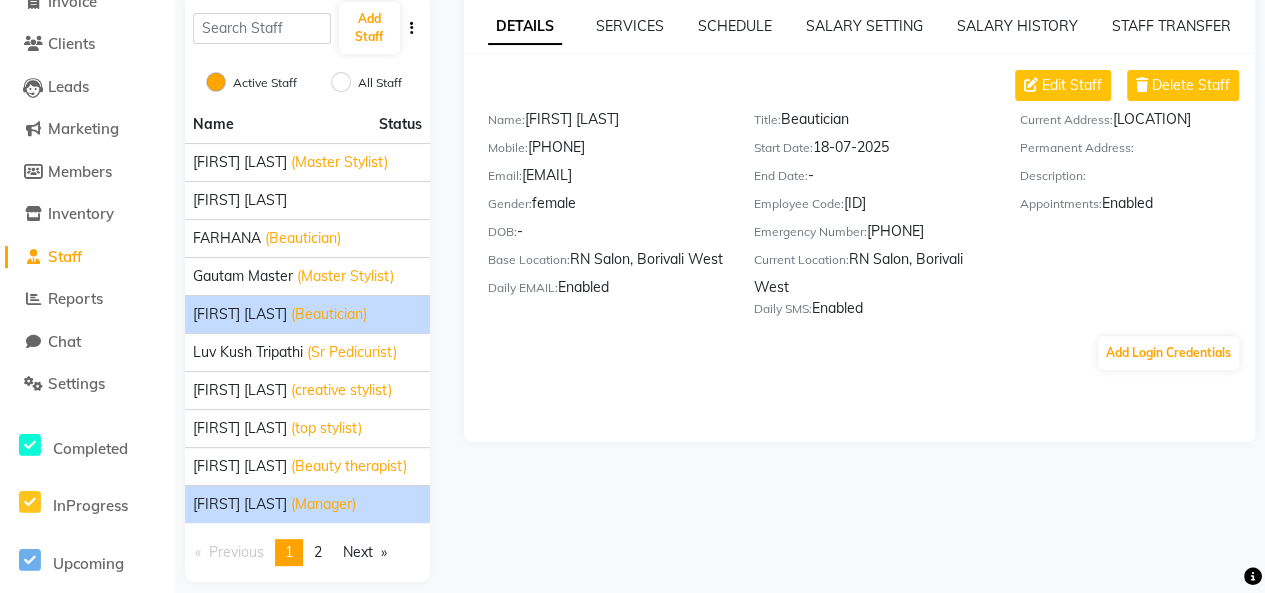 scroll, scrollTop: 159, scrollLeft: 0, axis: vertical 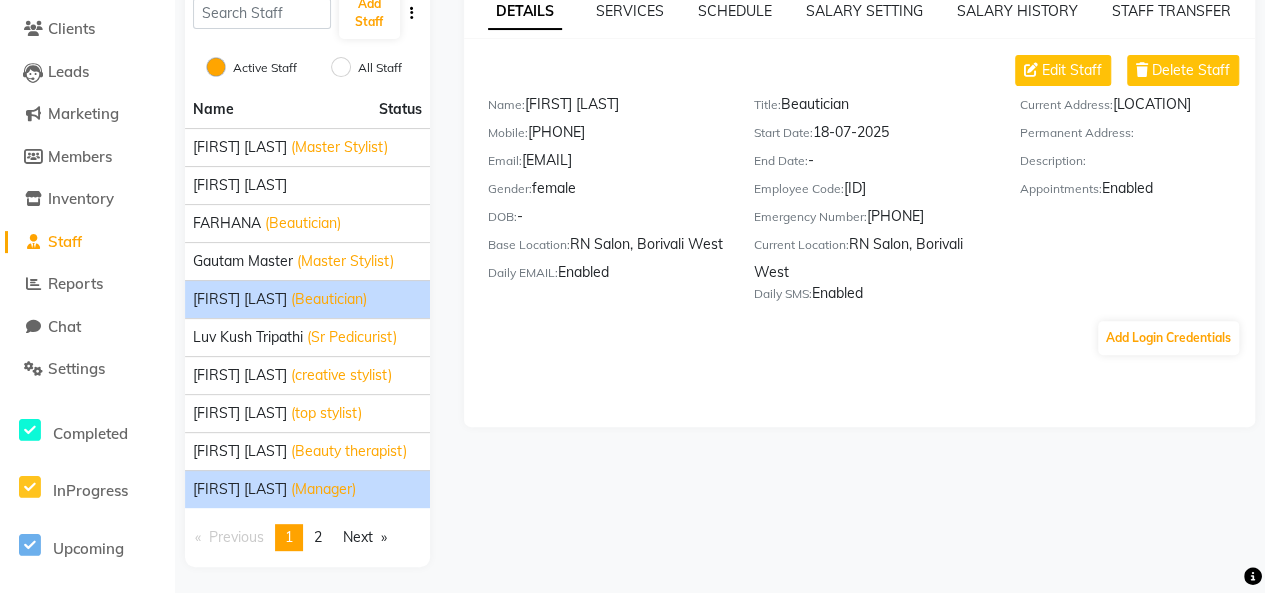 click on "shakiba barbhuiya (Manager)" 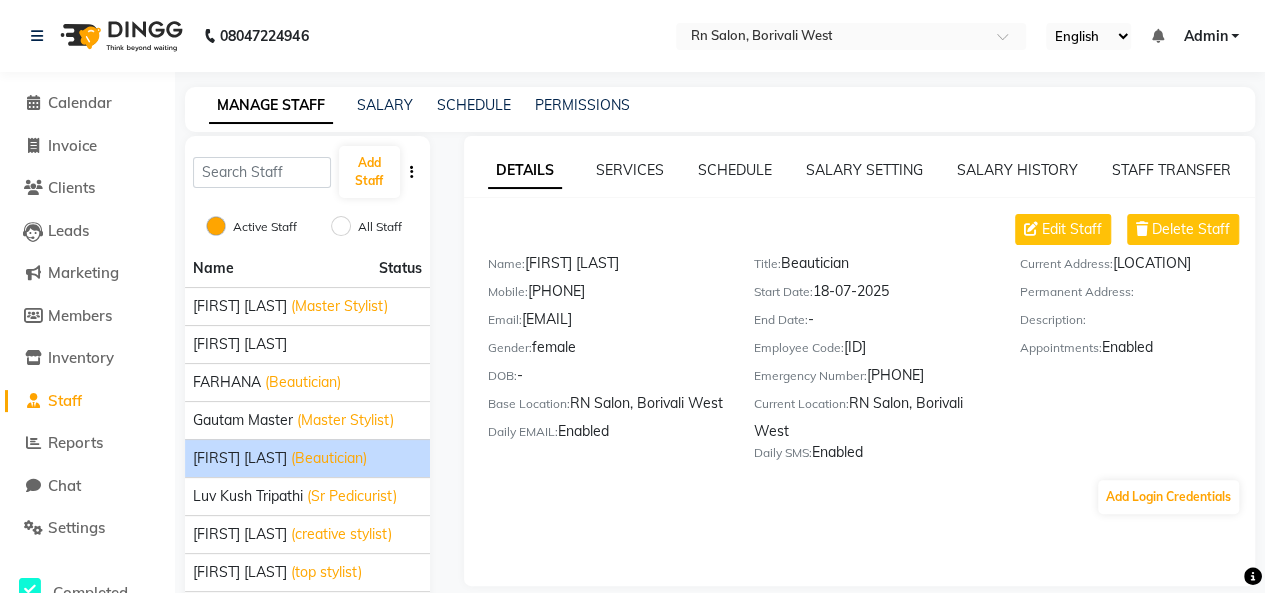 scroll, scrollTop: 159, scrollLeft: 0, axis: vertical 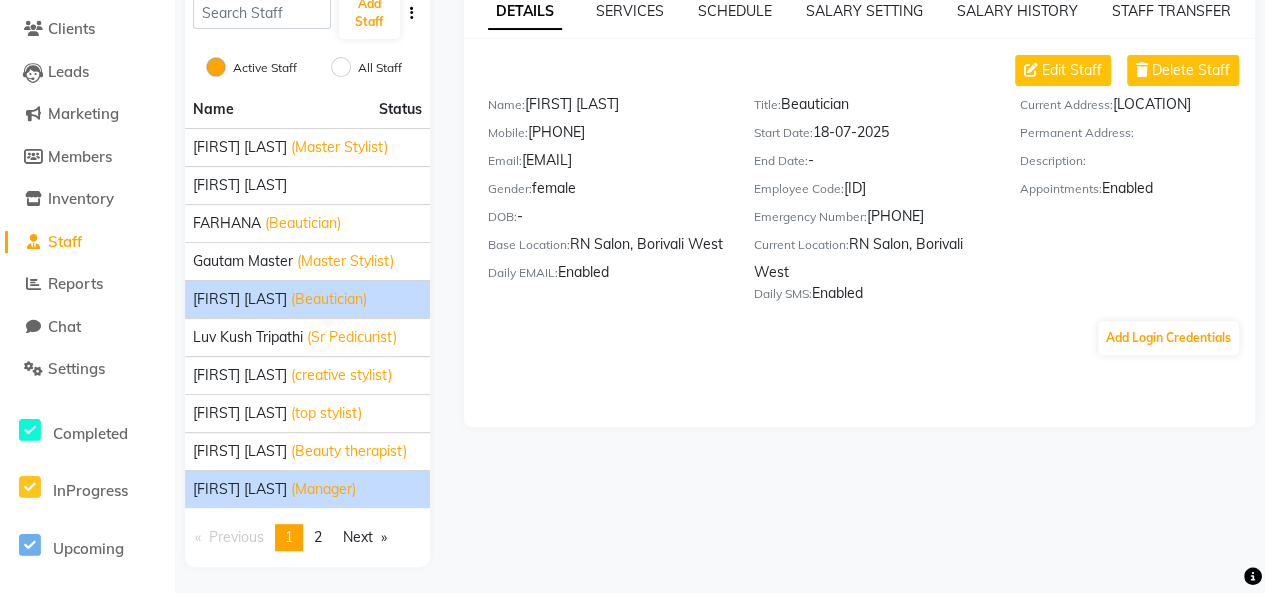 click on "shakiba barbhuiya (Manager)" 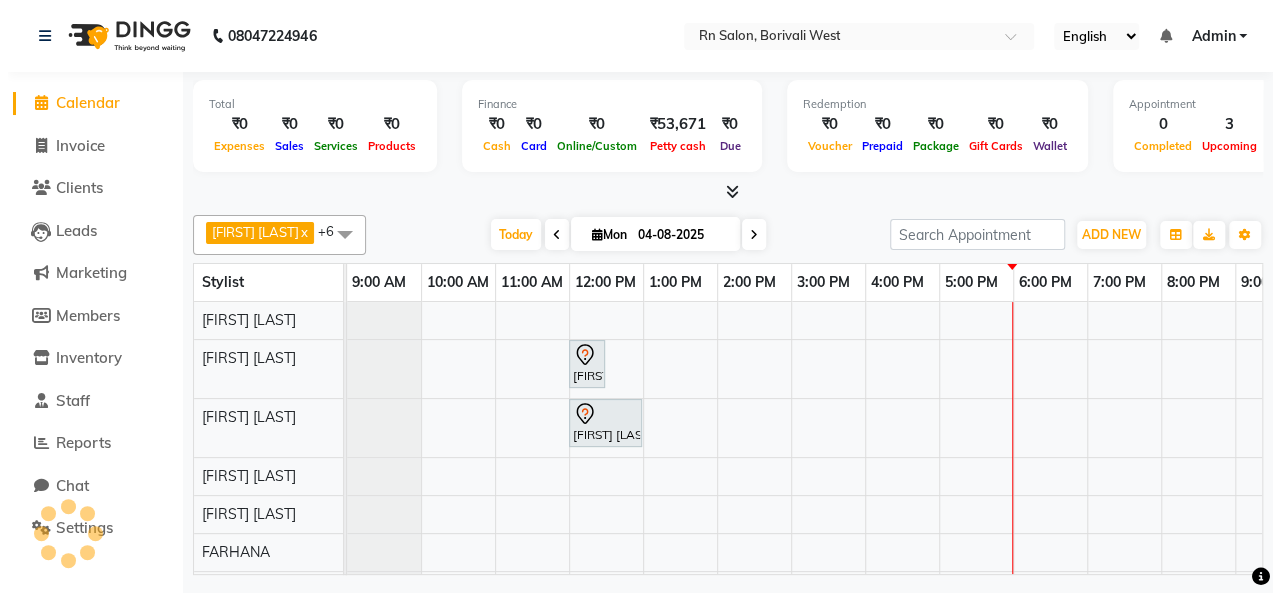 scroll, scrollTop: 0, scrollLeft: 0, axis: both 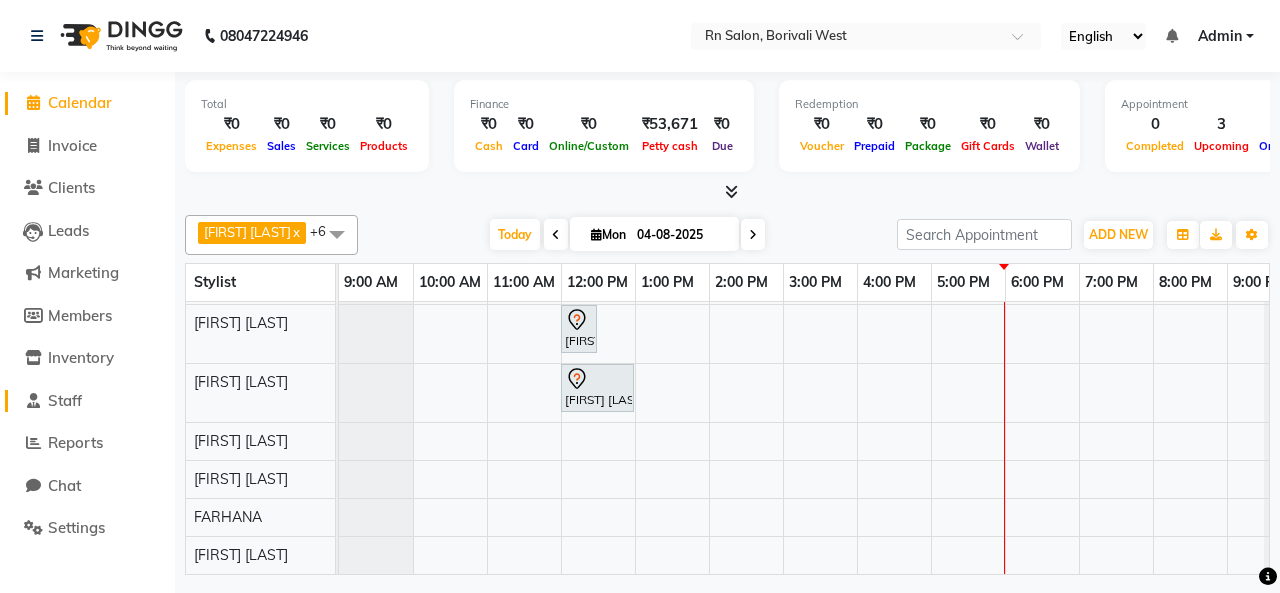 click on "Staff" 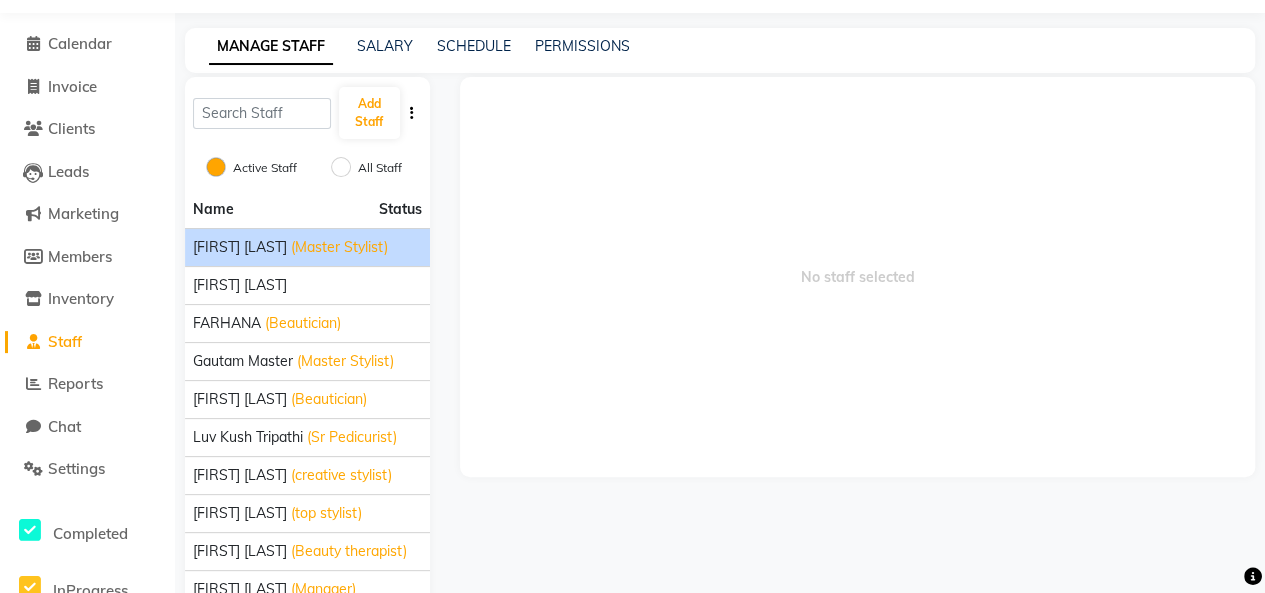 click on "Beena jaiswar (Master Stylist)" 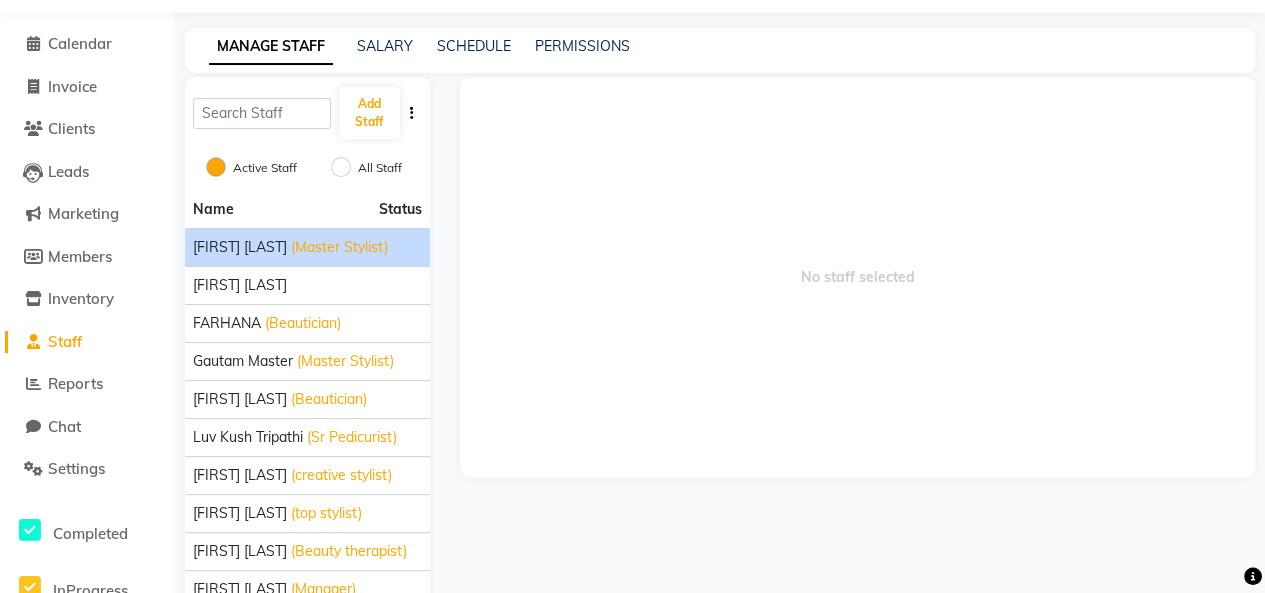 click on "(Master Stylist)" 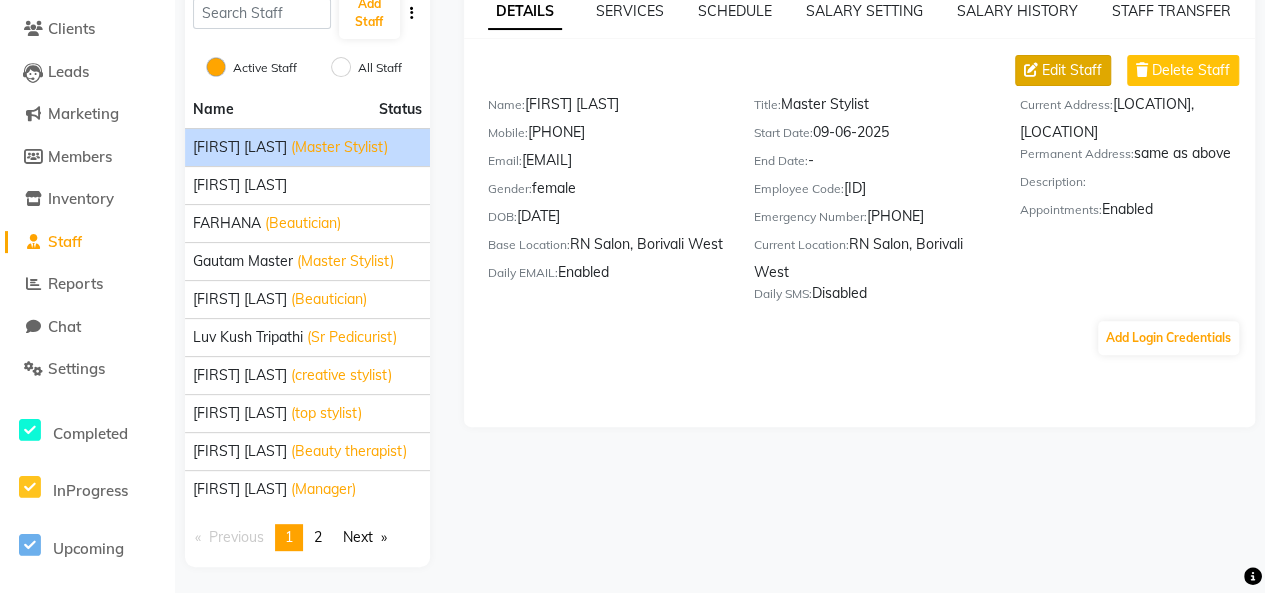 click on "Edit Staff" 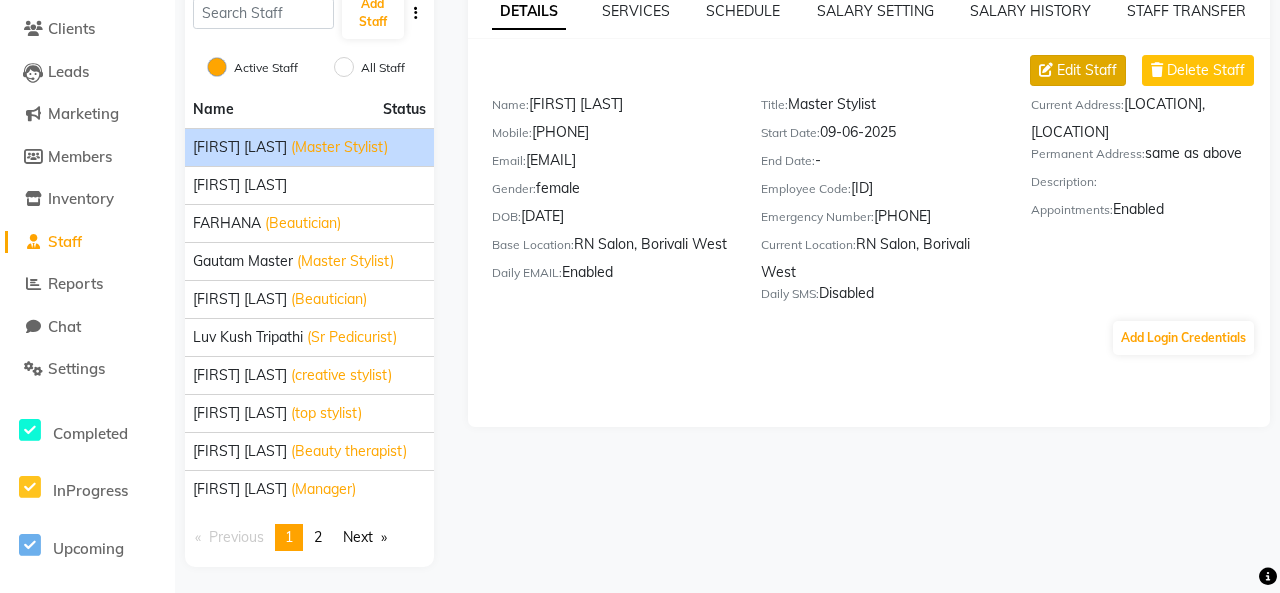 select on "female" 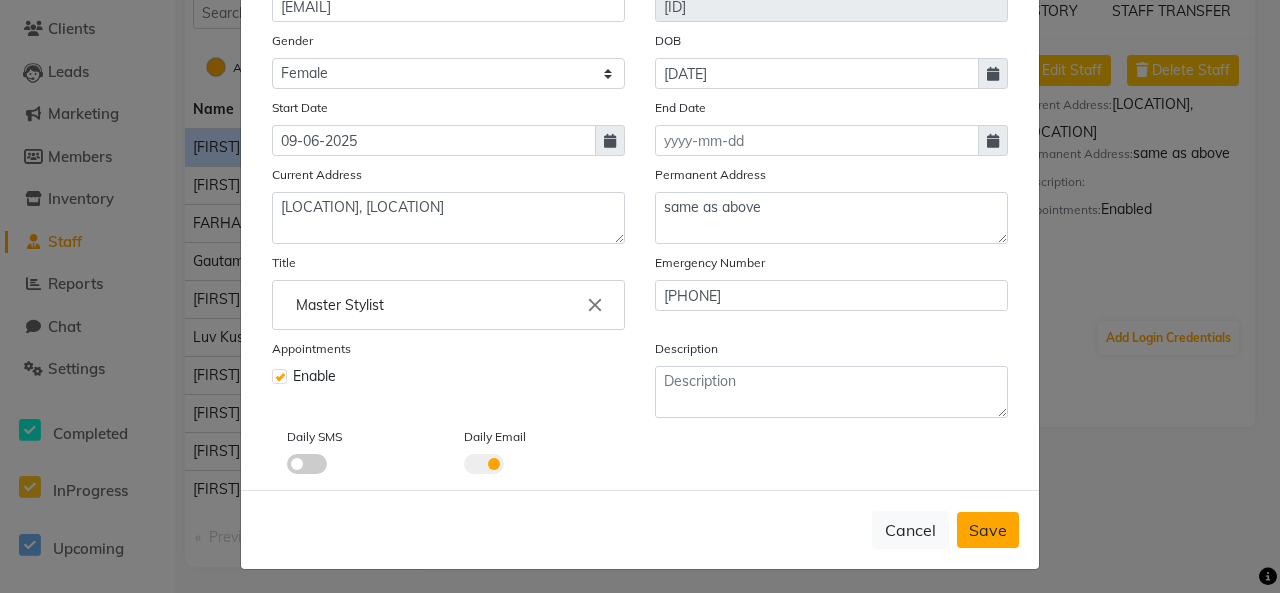 click on "Save" at bounding box center (988, 530) 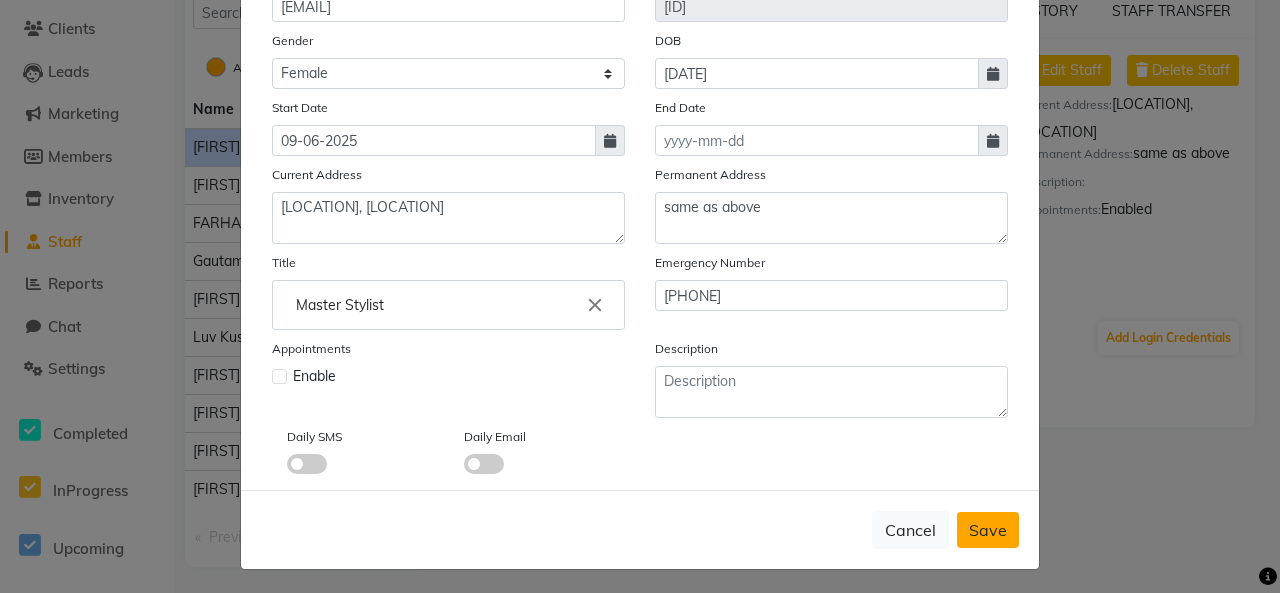type 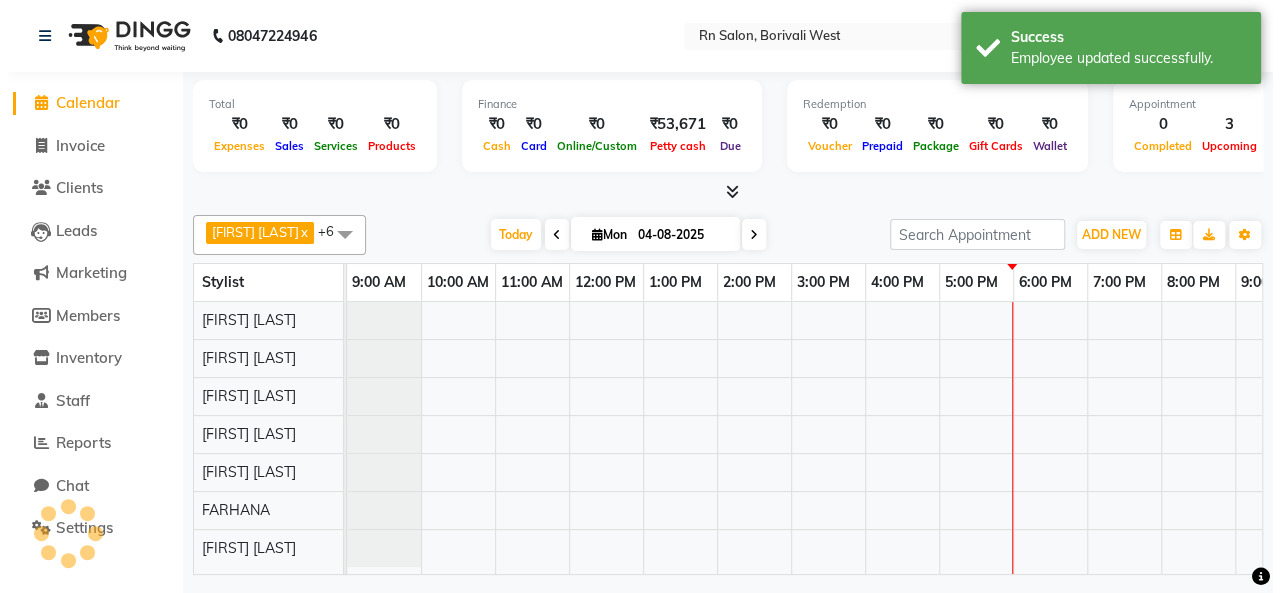 scroll, scrollTop: 0, scrollLeft: 0, axis: both 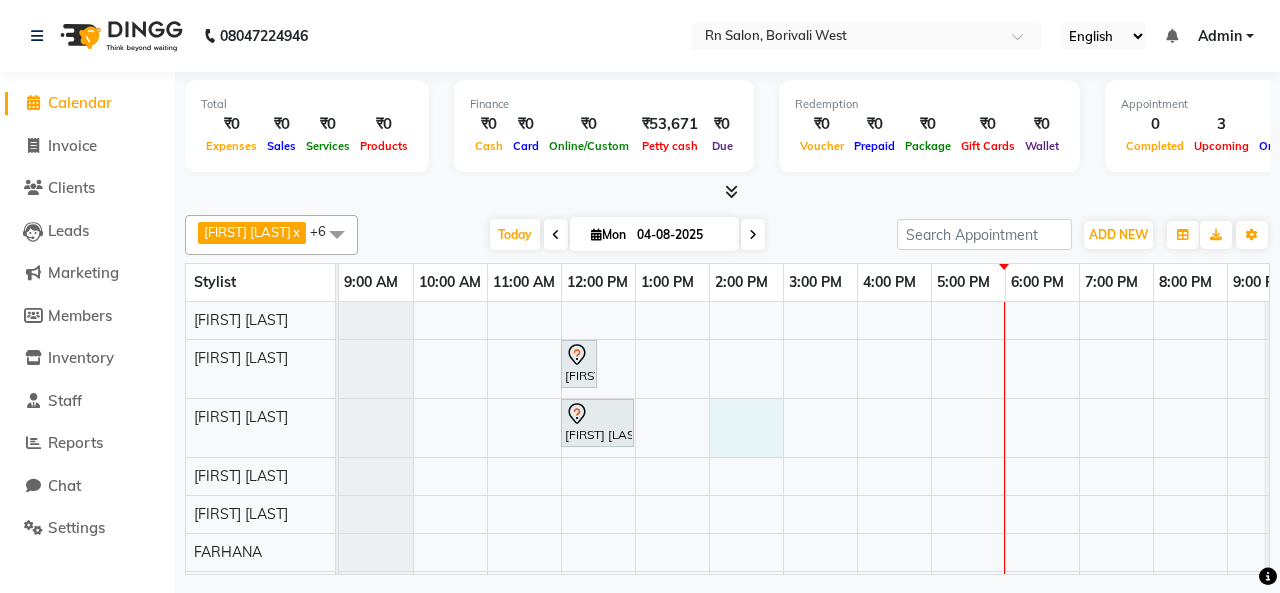click on "mukesh [LAST], TK01, 12:00 PM-12:30 PM, Master Haircut Men manshi [LAST], TK03, 12:00 PM-01:00 PM, Female Haircut (One Length Trim)" at bounding box center [820, 455] 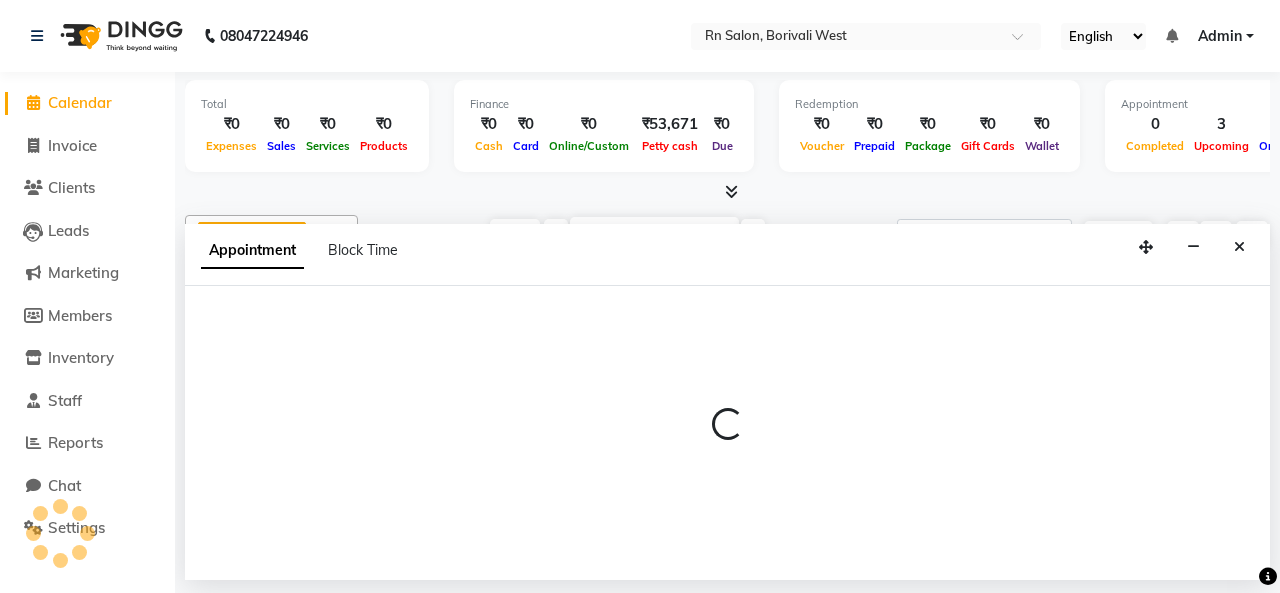 select on "84270" 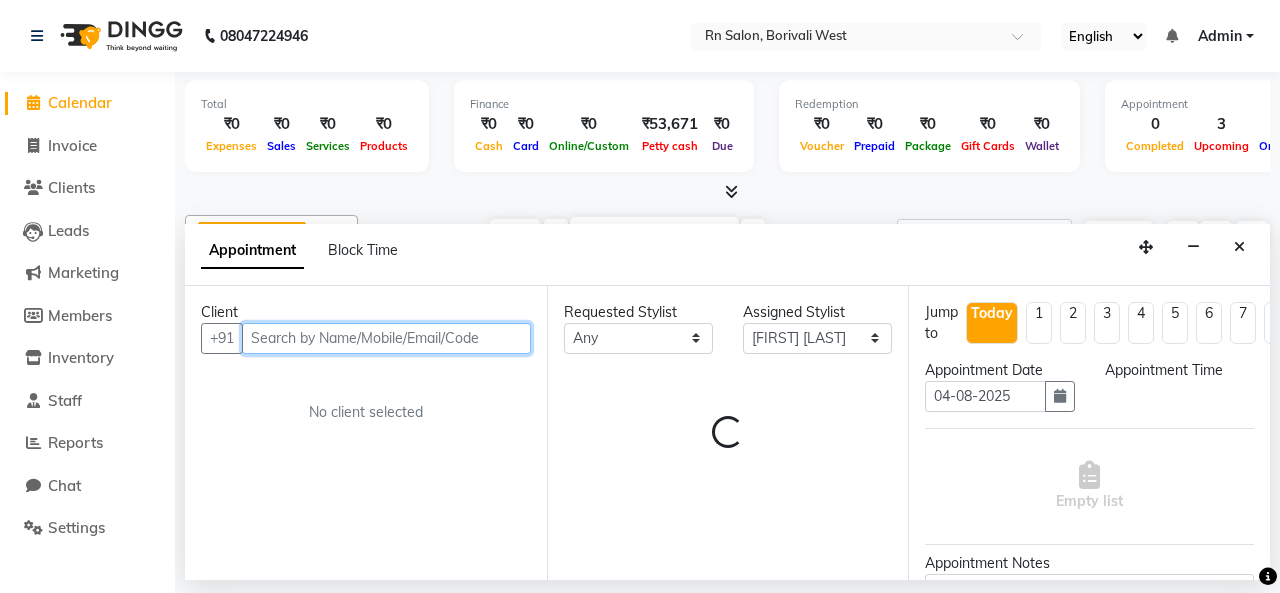 select on "840" 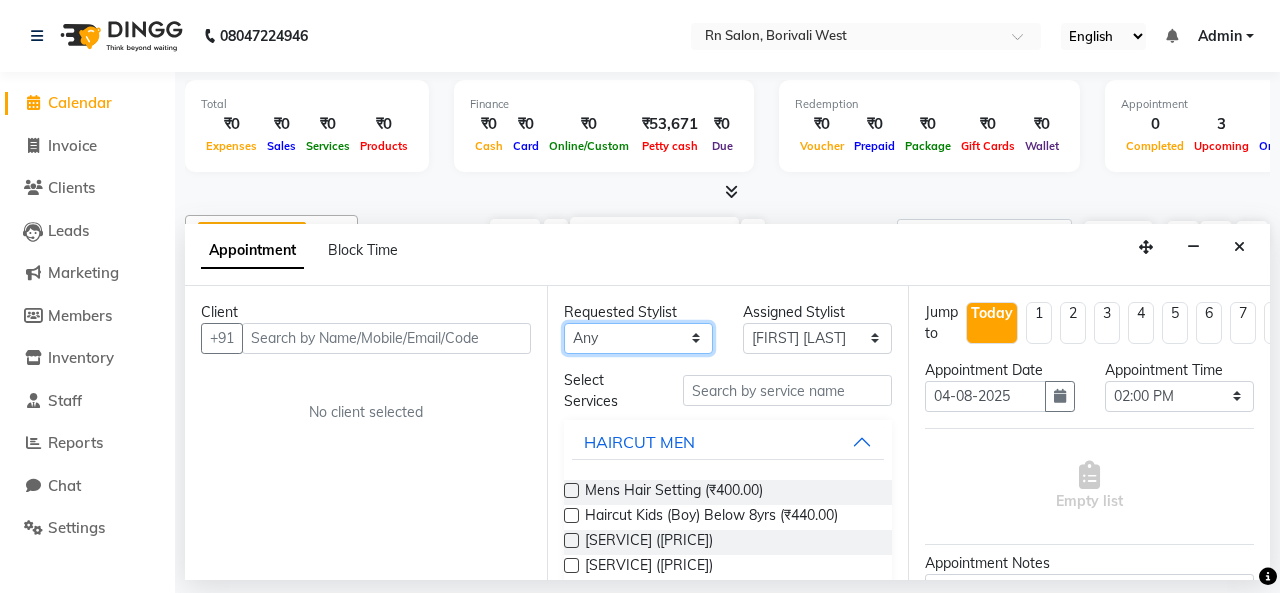 click on "Any Beena jaiswar deependra parking FARHANA Gautam master GEETA Ghadi Luv kush tripathi Nitin Parmar Ravi sharma Roshni gupta shakiba barbhuiya Subhankar Mali" at bounding box center [638, 338] 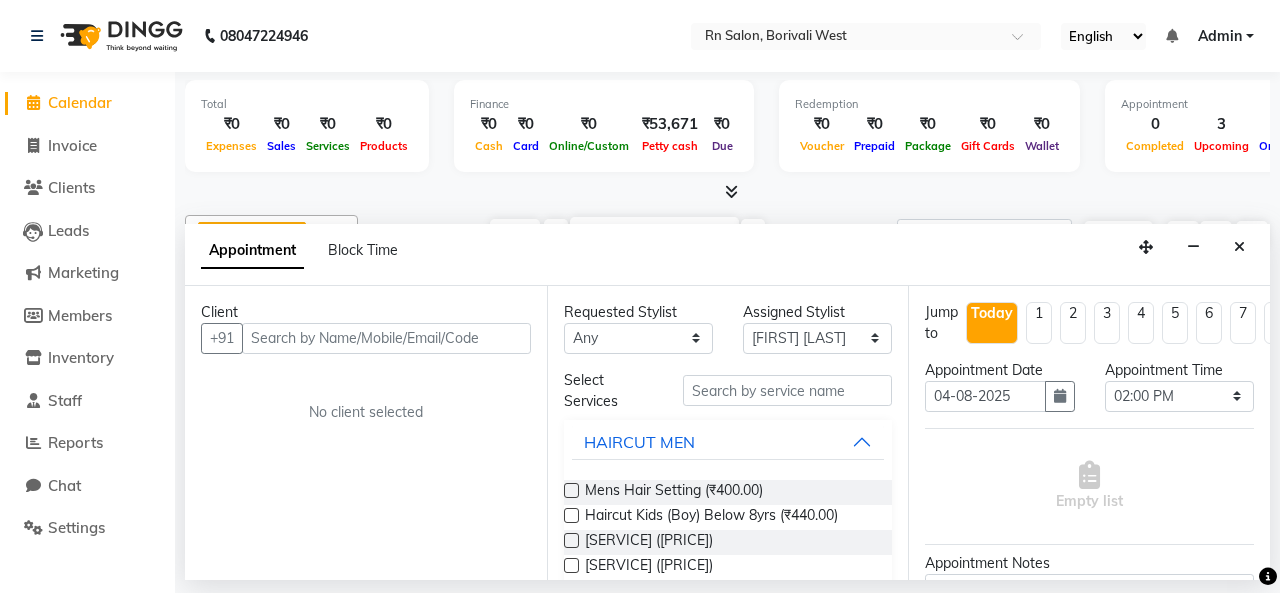 click on "Appointment Block Time" at bounding box center [727, 255] 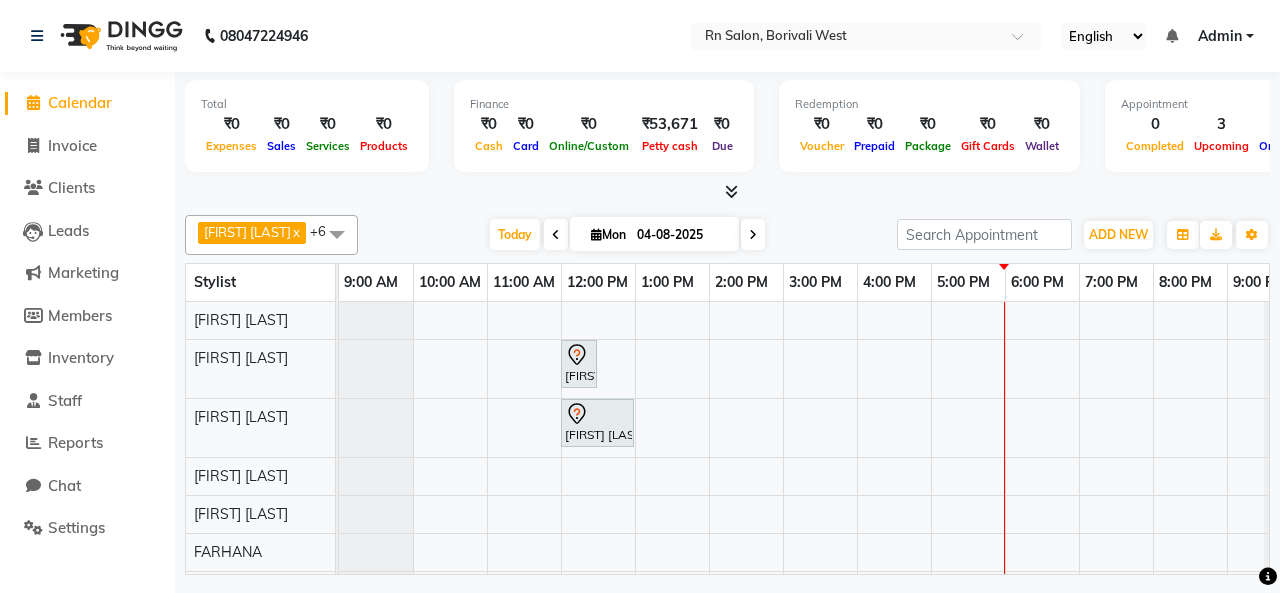 scroll, scrollTop: 47, scrollLeft: 0, axis: vertical 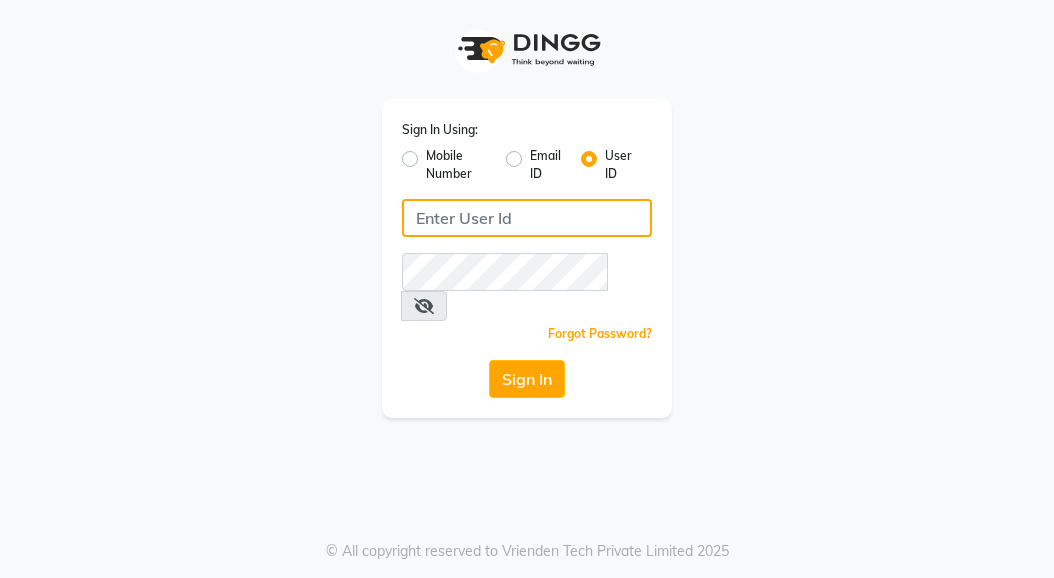type on "rnsalon" 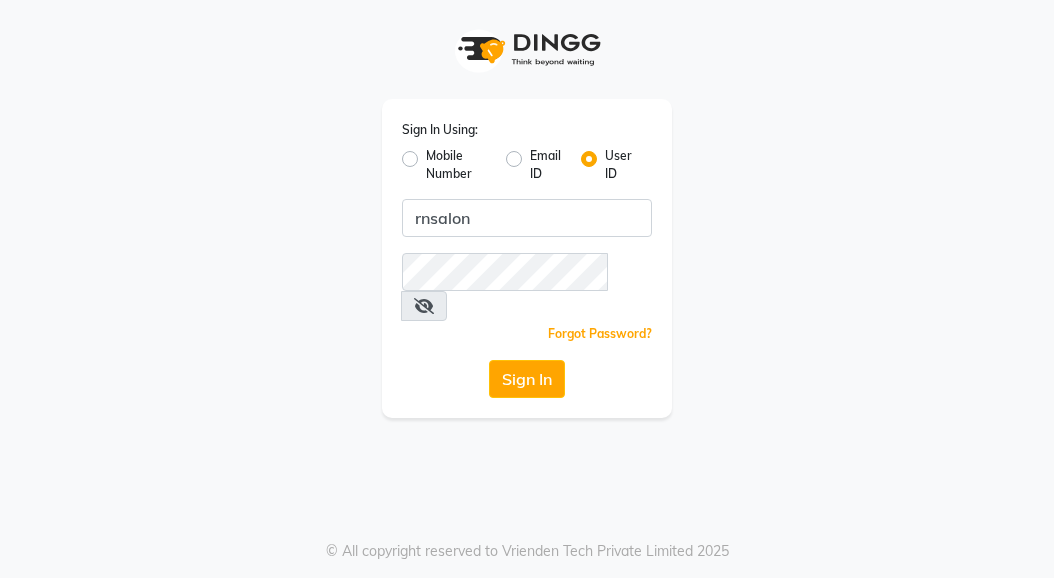 click at bounding box center [424, 306] 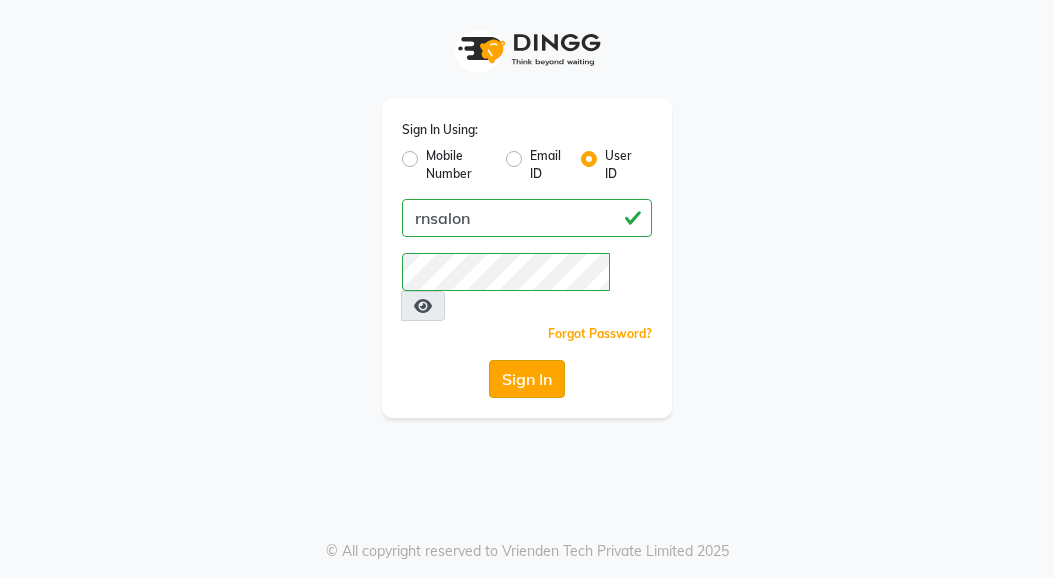 click on "Sign In" 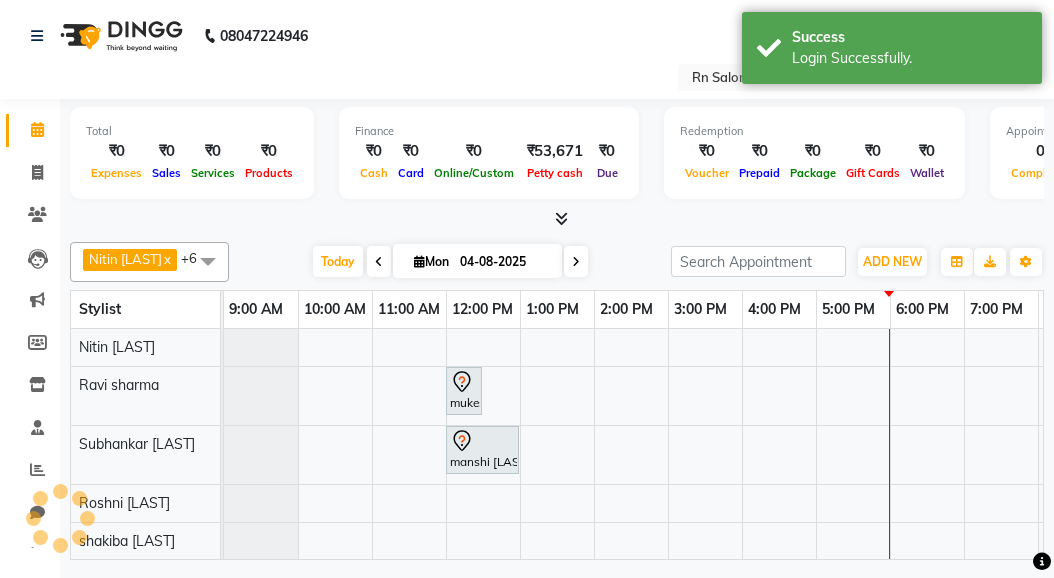 scroll, scrollTop: 0, scrollLeft: 0, axis: both 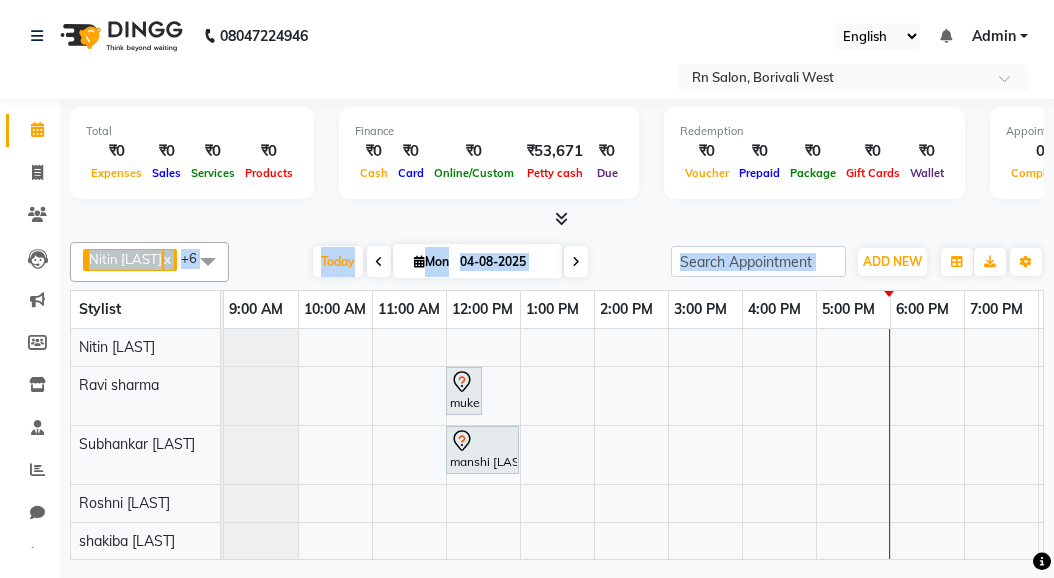 drag, startPoint x: 992, startPoint y: 227, endPoint x: 1129, endPoint y: 233, distance: 137.13132 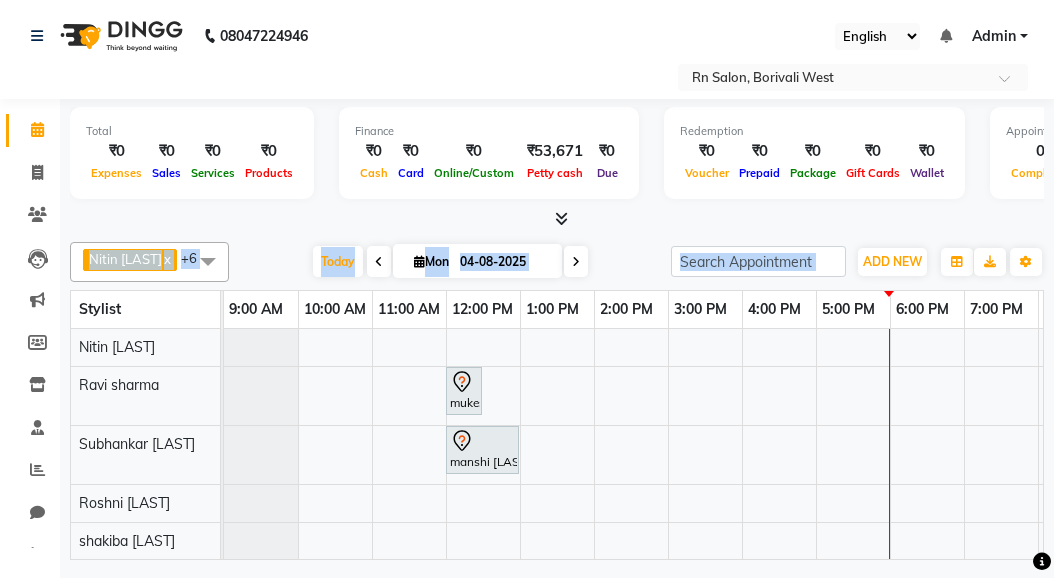 drag, startPoint x: 1023, startPoint y: 221, endPoint x: 1155, endPoint y: 231, distance: 132.37825 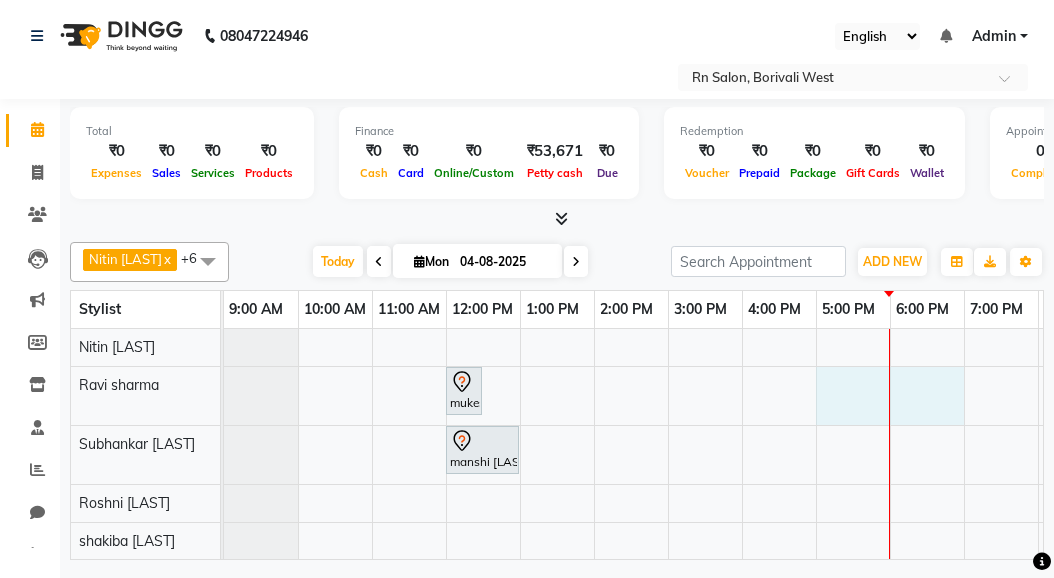 scroll, scrollTop: 0, scrollLeft: 28, axis: horizontal 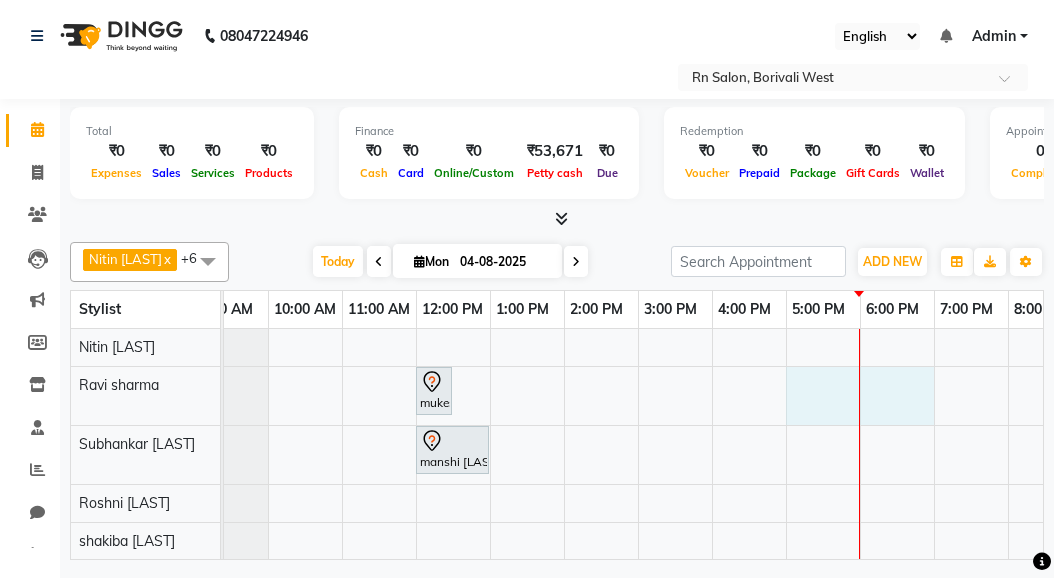 click on "mukesh [LAST], TK01, 12:00 PM-12:30 PM, Master Haircut Men manshi [LAST], TK03, 12:00 PM-01:00 PM, Female Haircut (One Length Trim)" at bounding box center [675, 482] 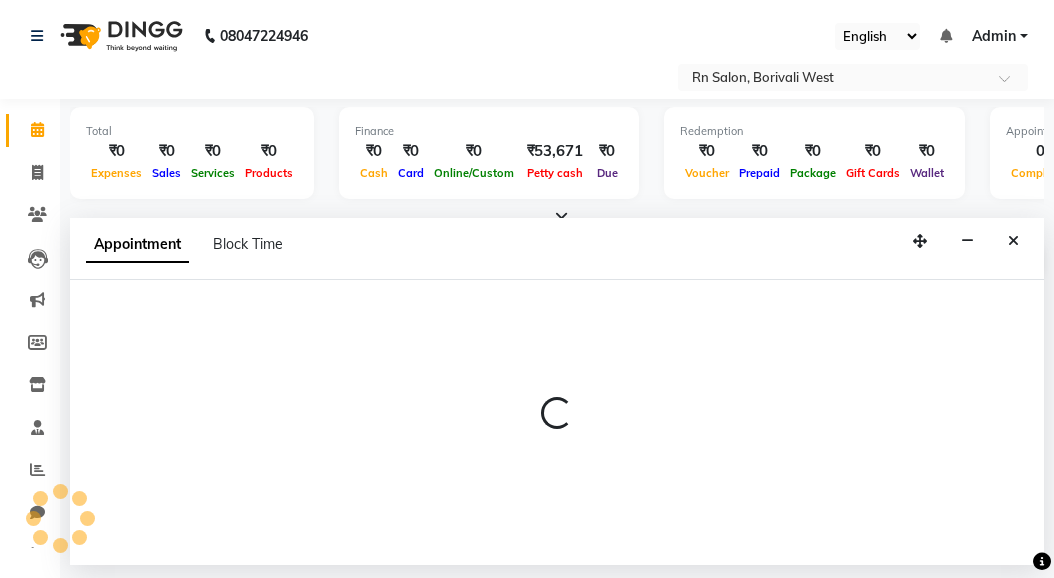 select on "[NUMBER]" 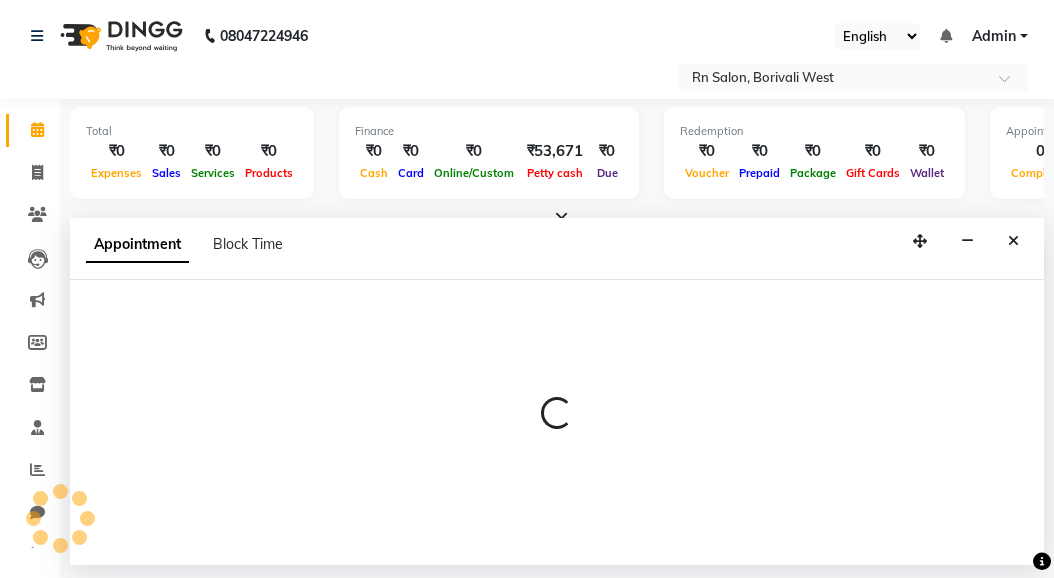 select on "tentative" 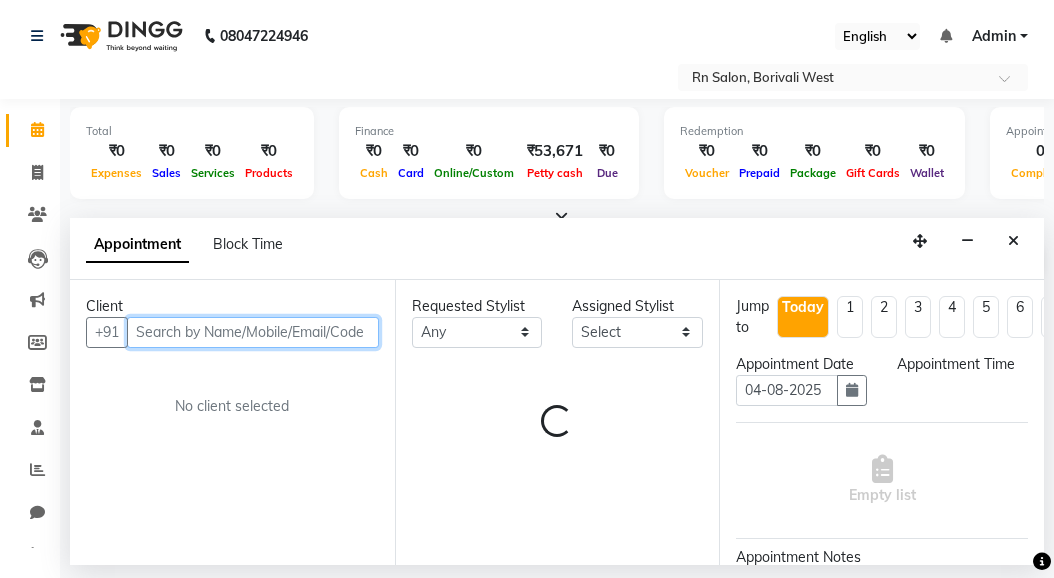 select on "1020" 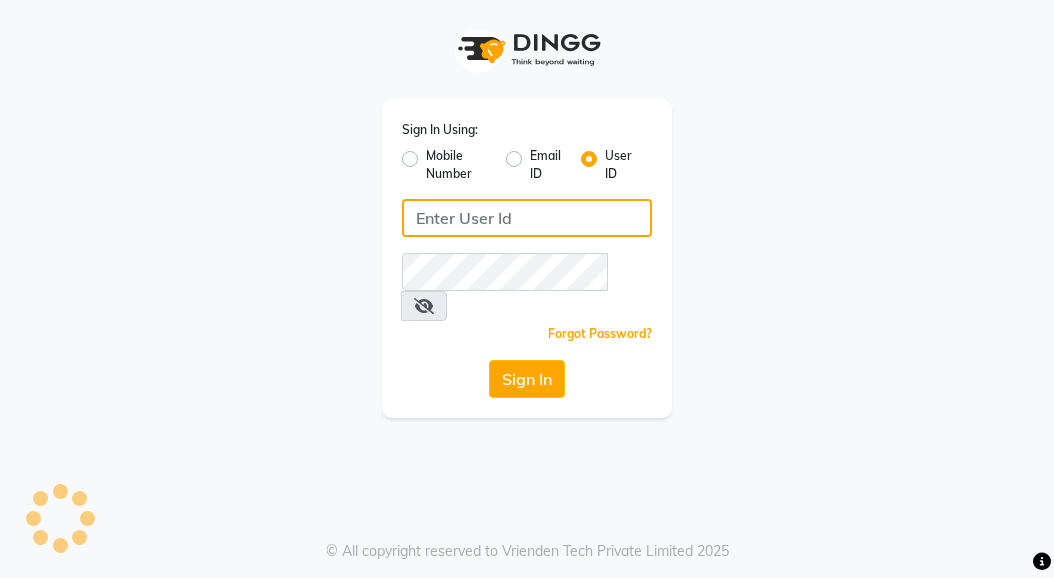 type on "rnsalon" 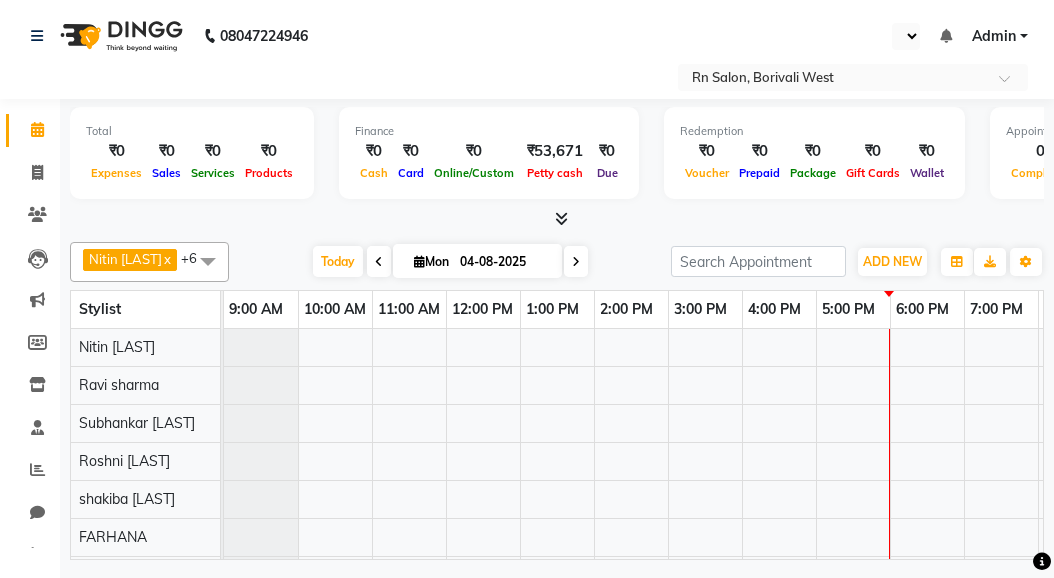 select on "en" 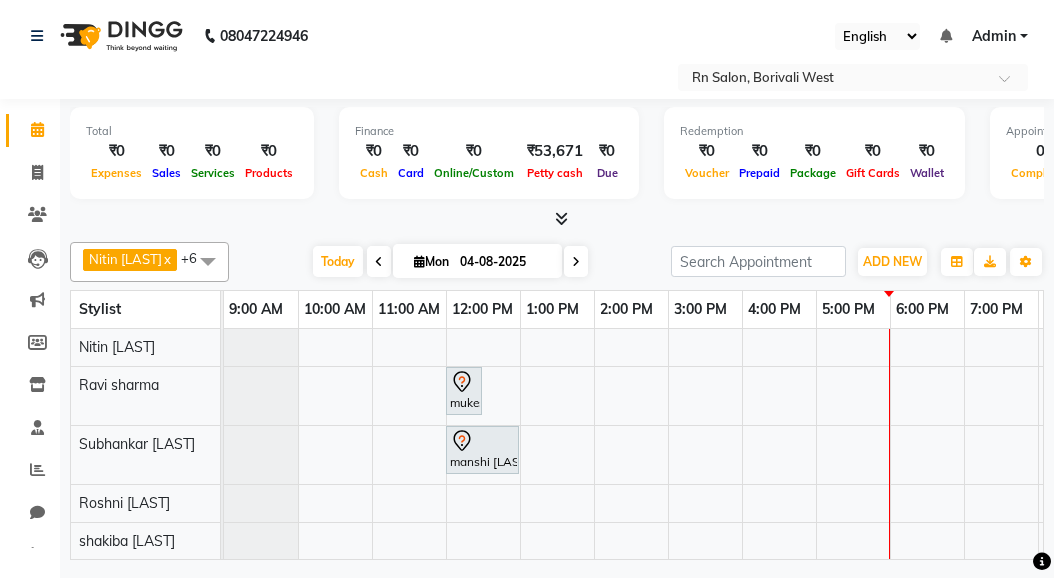 scroll, scrollTop: 38, scrollLeft: 0, axis: vertical 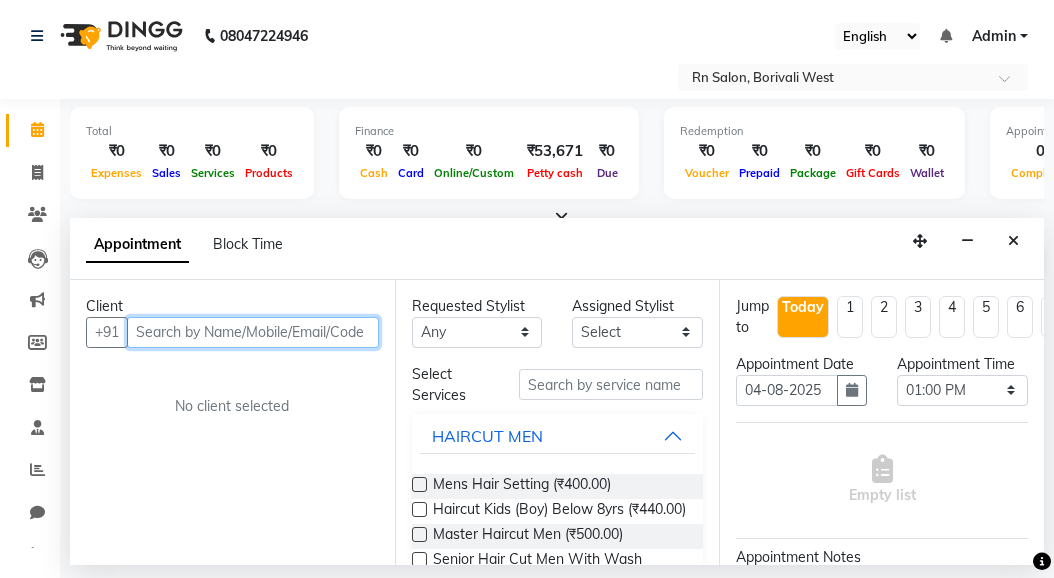 click at bounding box center (253, 332) 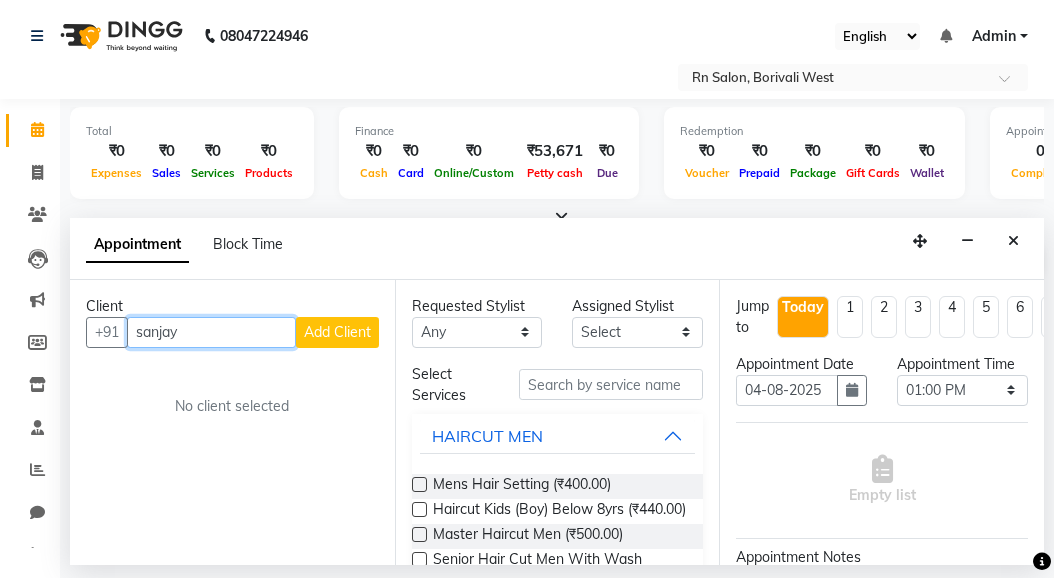 click on "sanjay" at bounding box center (211, 332) 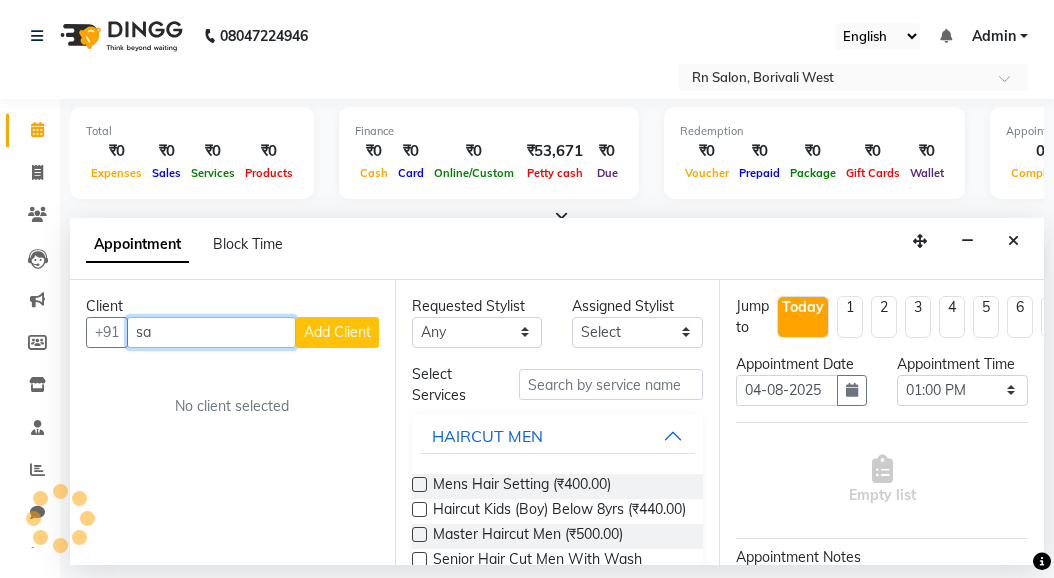type on "s" 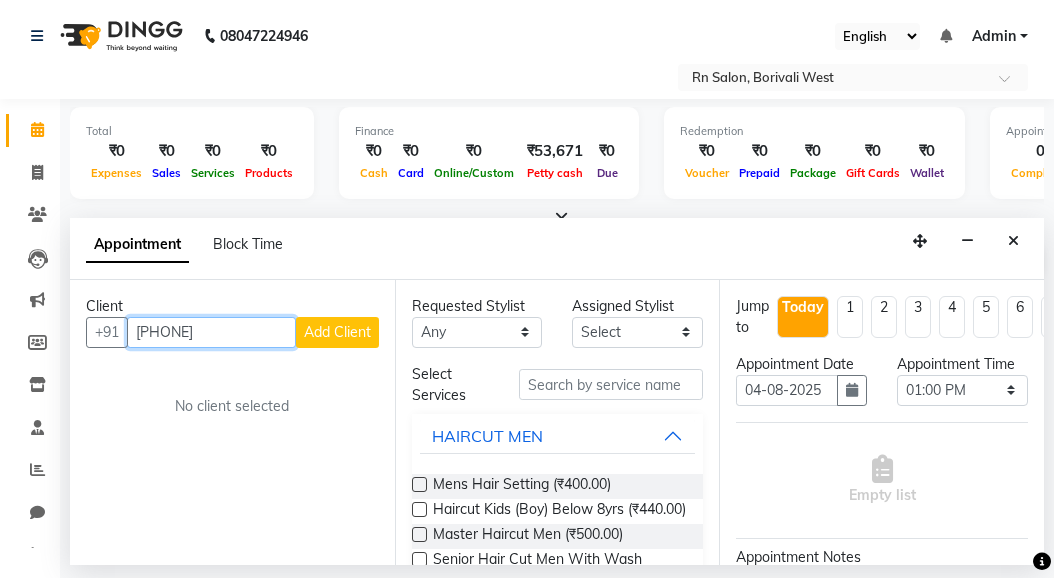type on "[PHONE]" 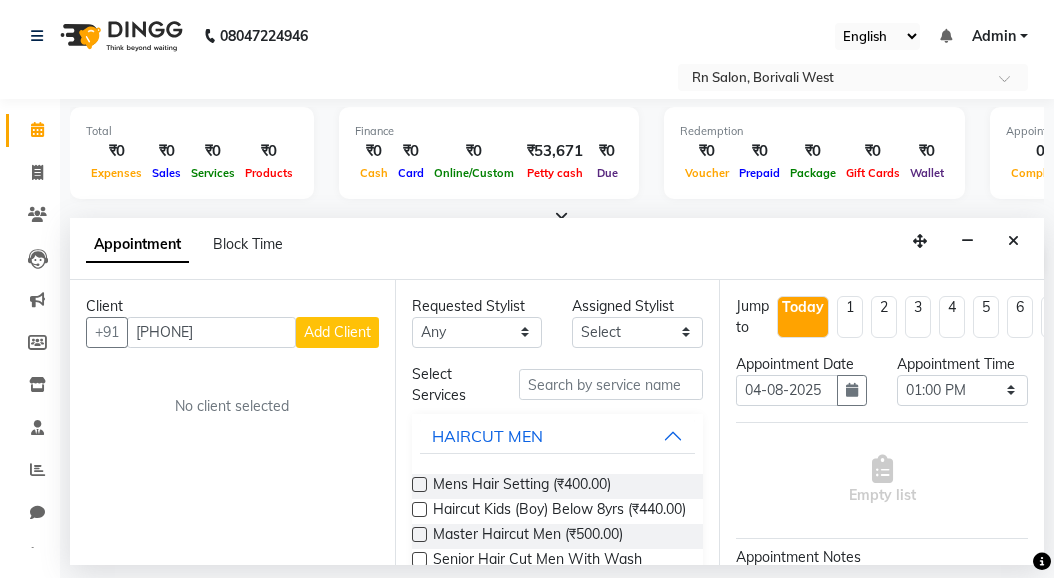 click on "Add Client" at bounding box center [337, 332] 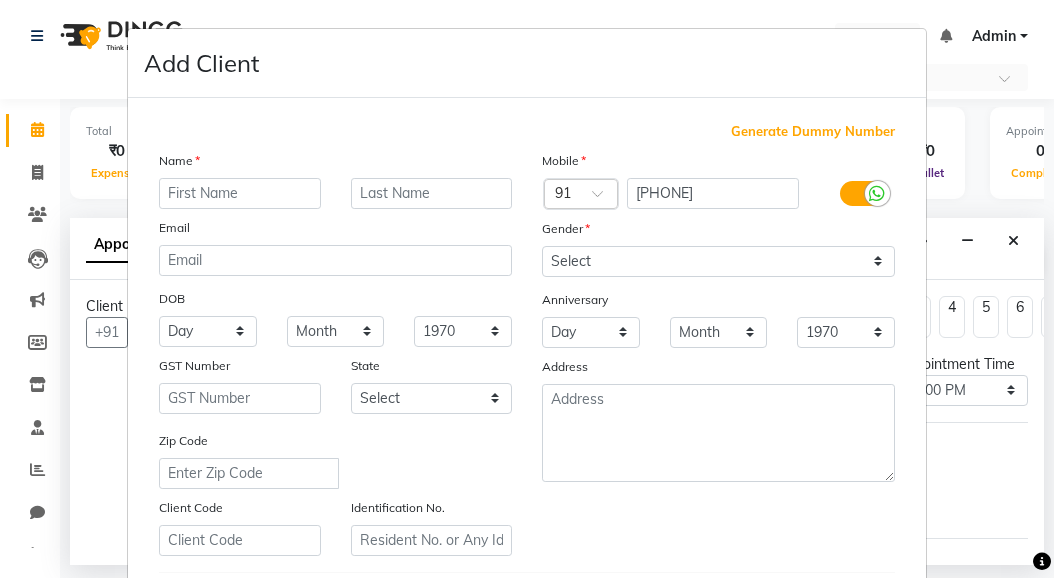 click at bounding box center [240, 193] 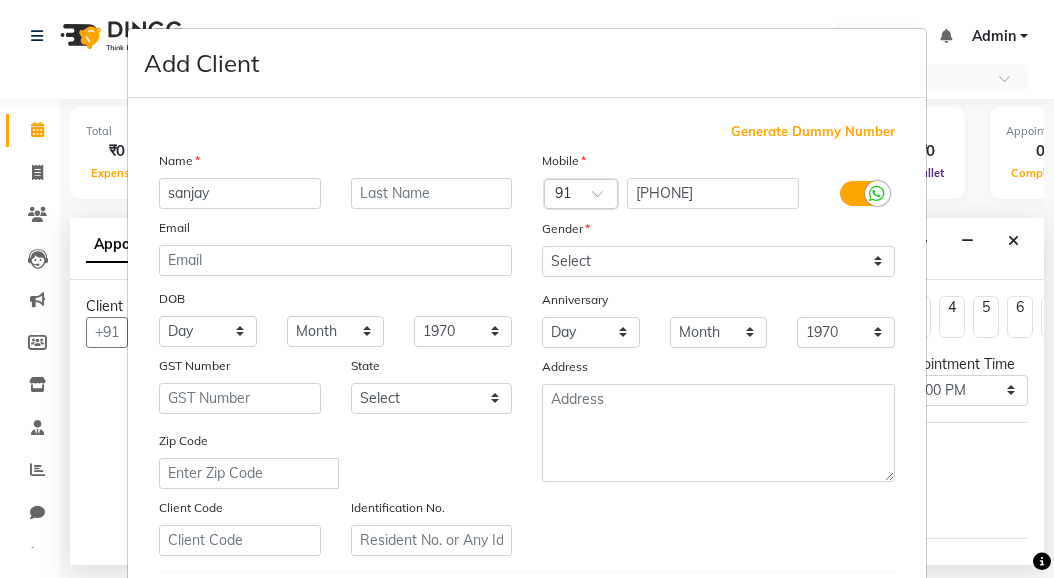 type on "sanjay" 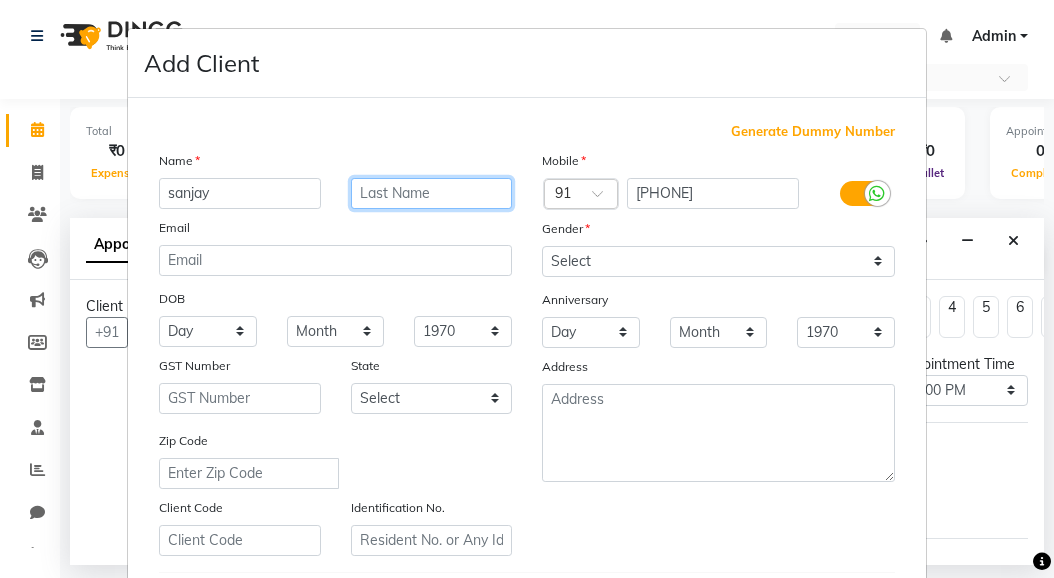 click at bounding box center (432, 193) 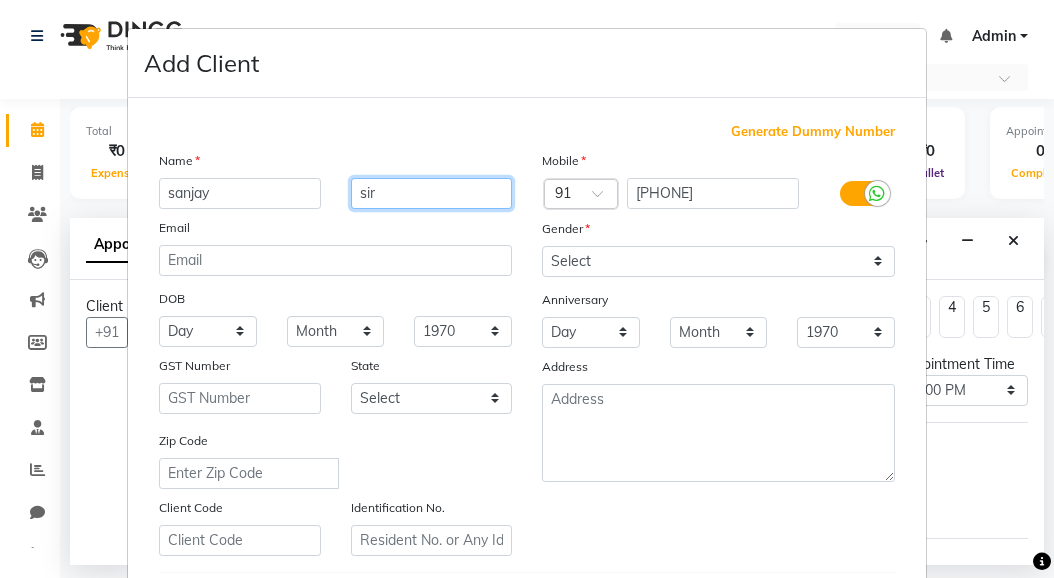 type on "sir" 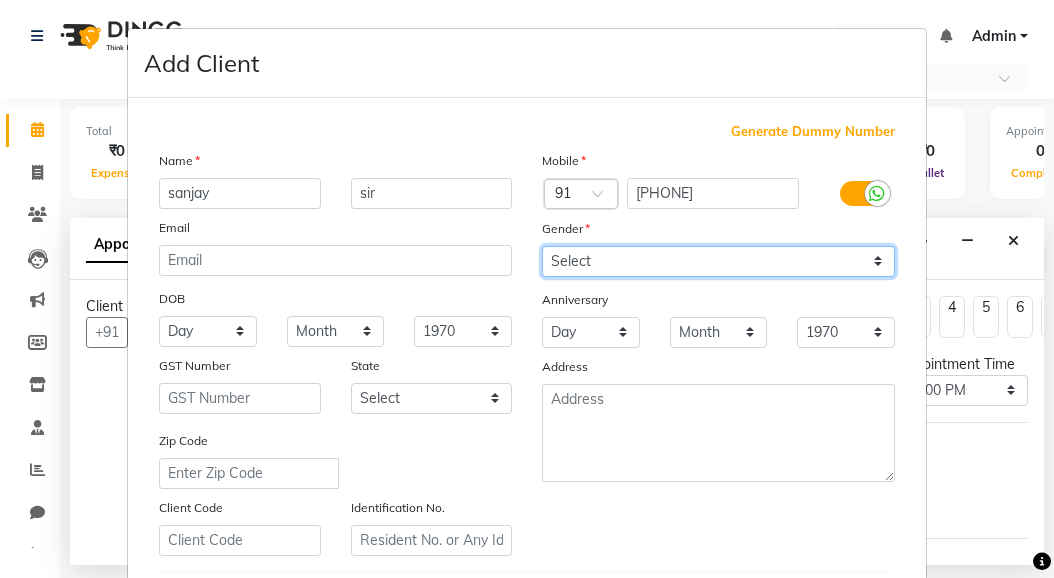click on "Select Male Female Other Prefer Not To Say" at bounding box center (718, 261) 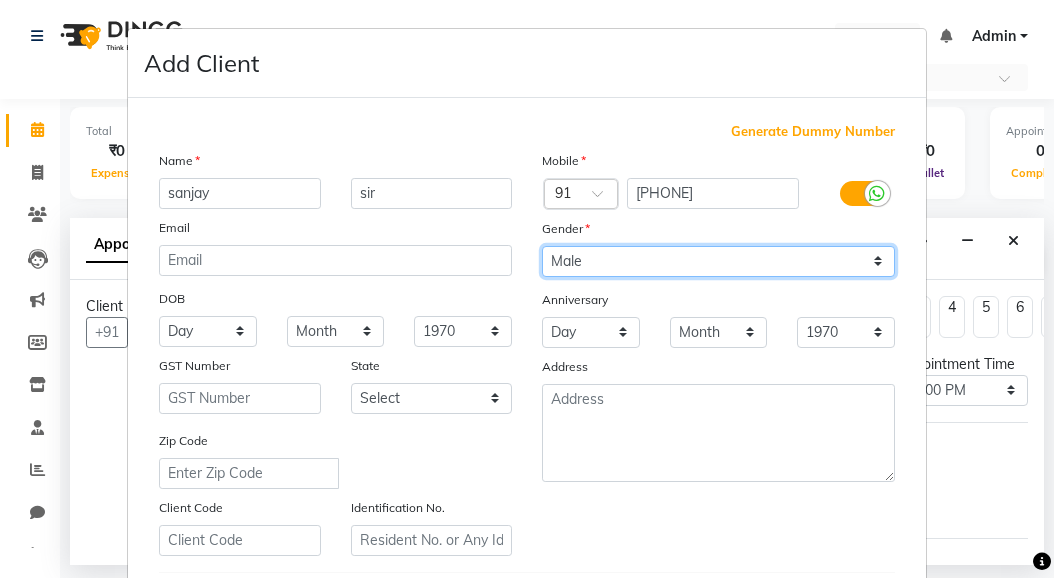 click on "Select Male Female Other Prefer Not To Say" at bounding box center (718, 261) 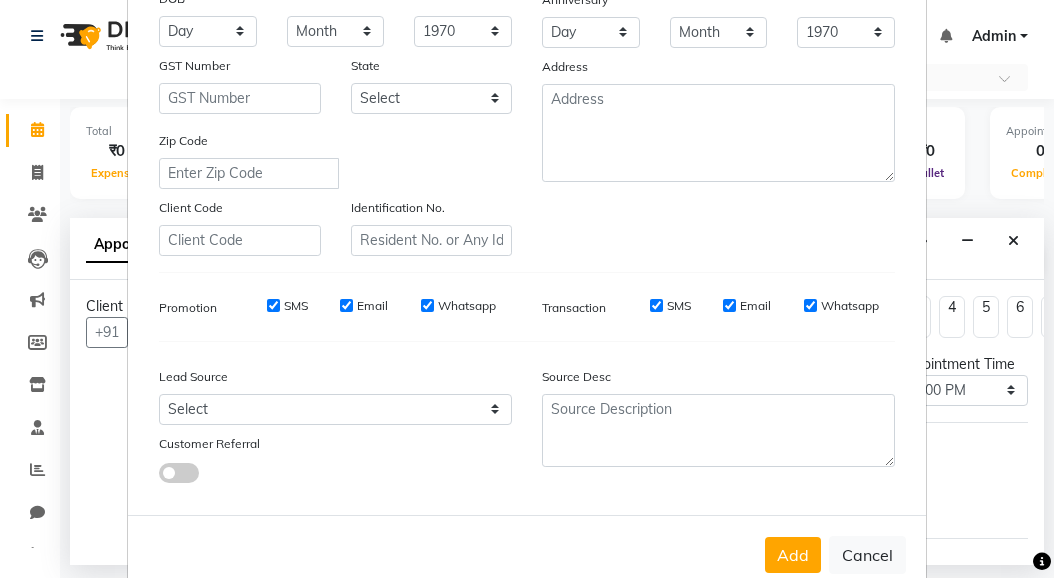 scroll, scrollTop: 342, scrollLeft: 0, axis: vertical 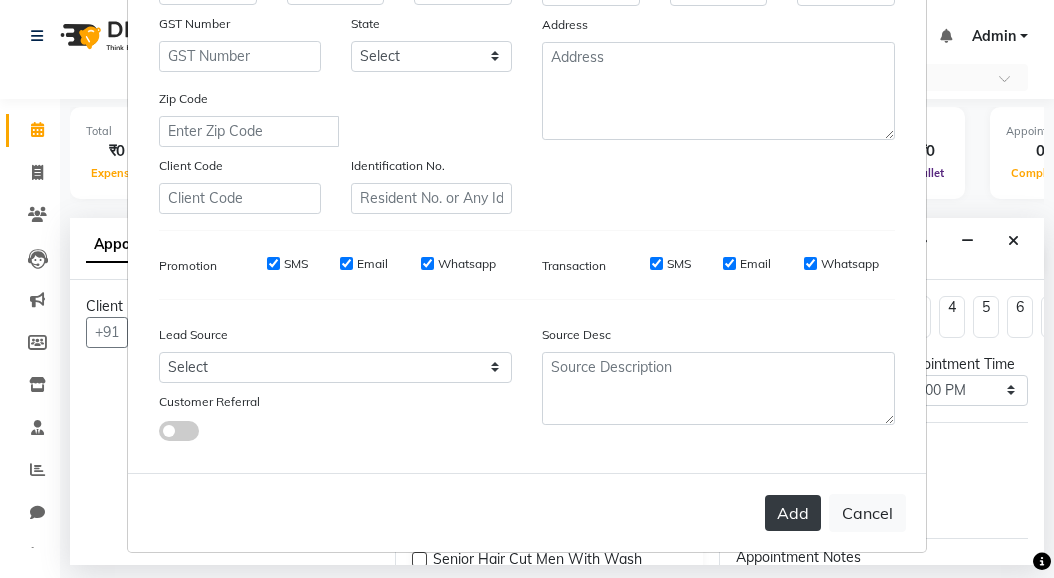 click on "Add" at bounding box center [793, 513] 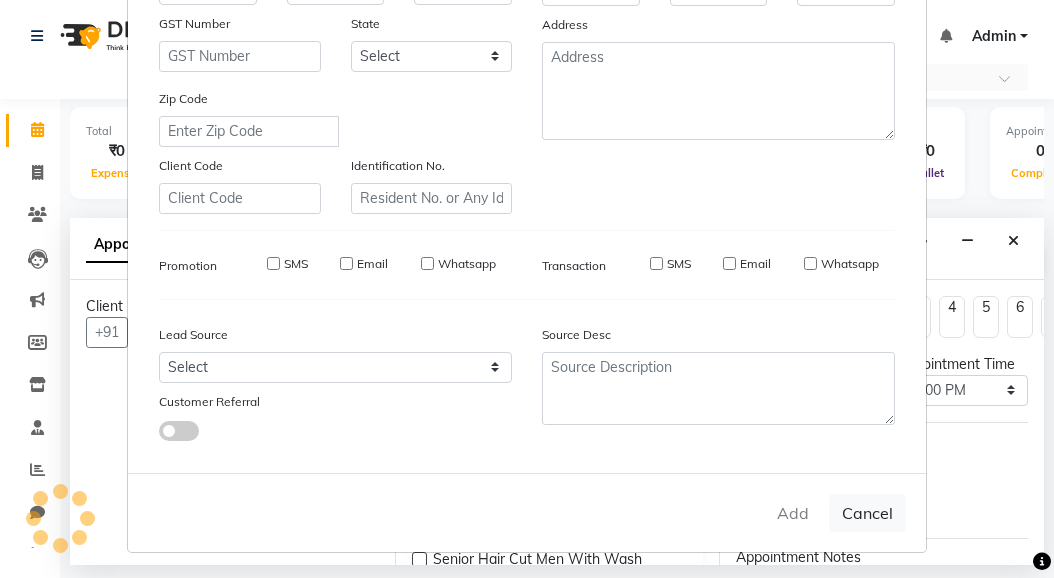 type 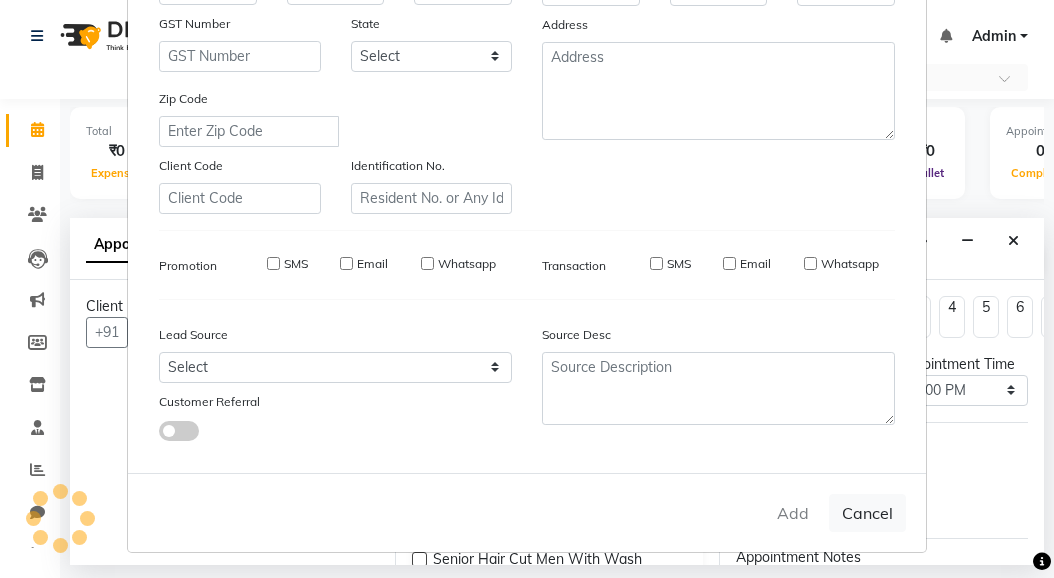 type 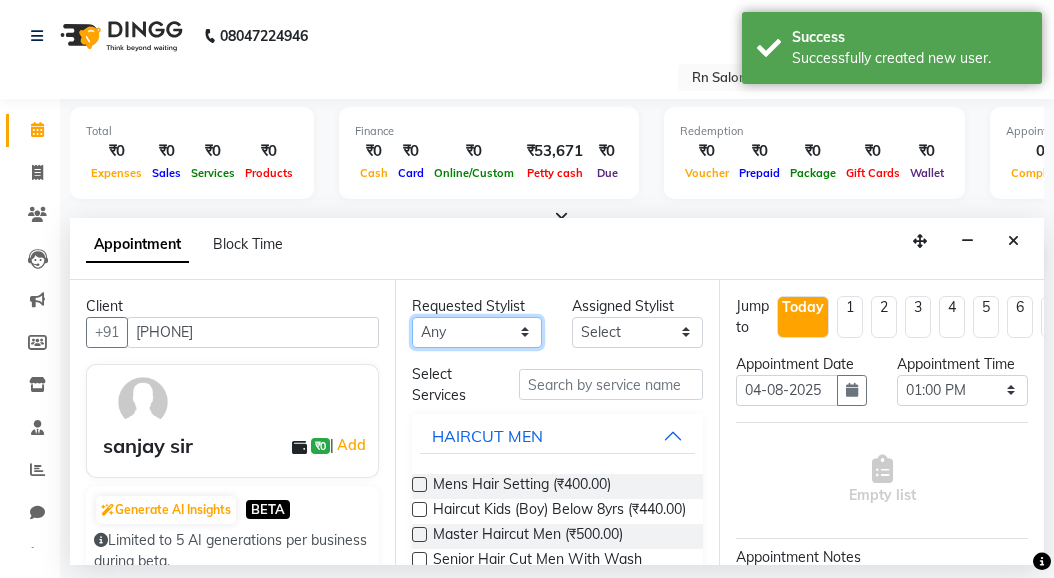 click on "Any Beena jaiswar deependra parking FARHANA Gautam master GEETA Ghadi Luv kush tripathi Nitin Parmar Ravi sharma Roshni gupta shakiba barbhuiya Subhankar Mali" at bounding box center [477, 332] 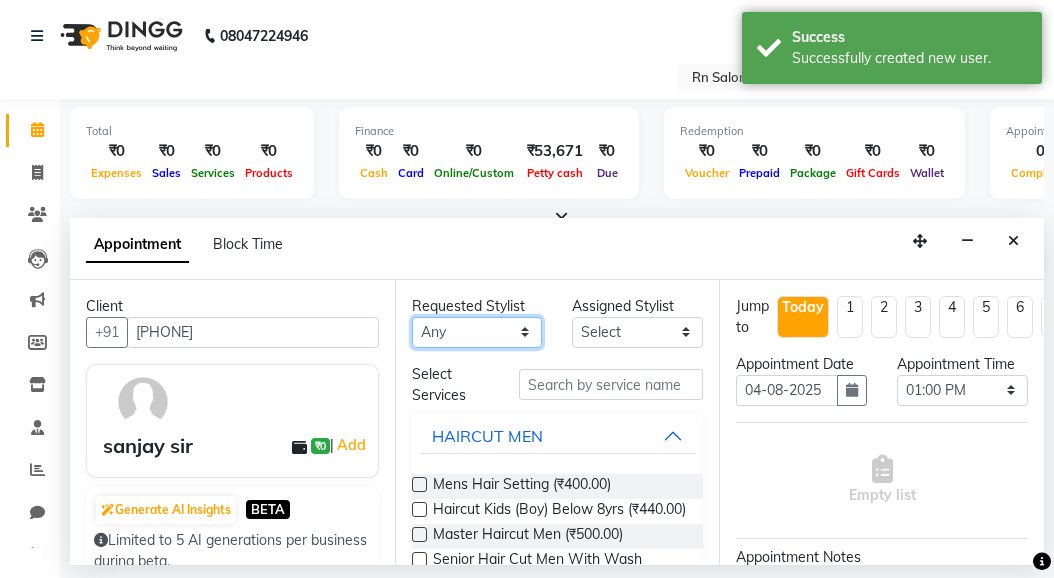 select on "[NUMBER]" 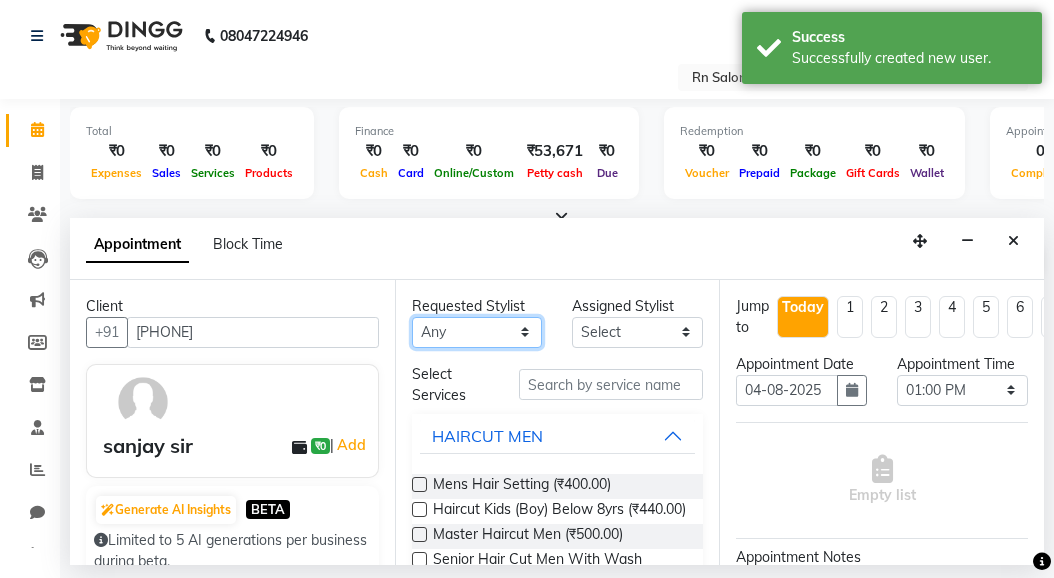 click on "Any Beena jaiswar deependra parking FARHANA Gautam master GEETA Ghadi Luv kush tripathi Nitin Parmar Ravi sharma Roshni gupta shakiba barbhuiya Subhankar Mali" at bounding box center (477, 332) 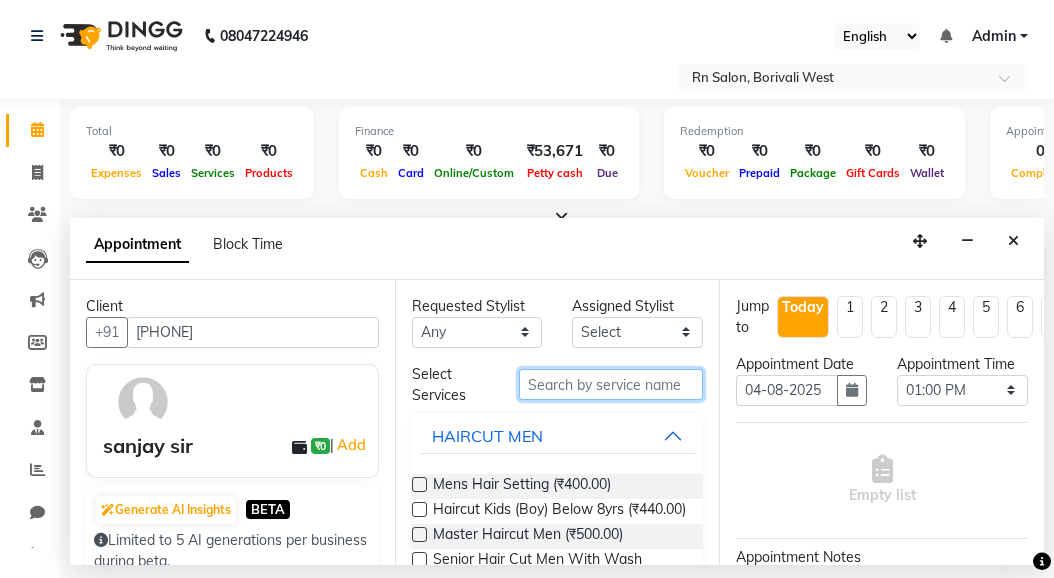 click at bounding box center (611, 384) 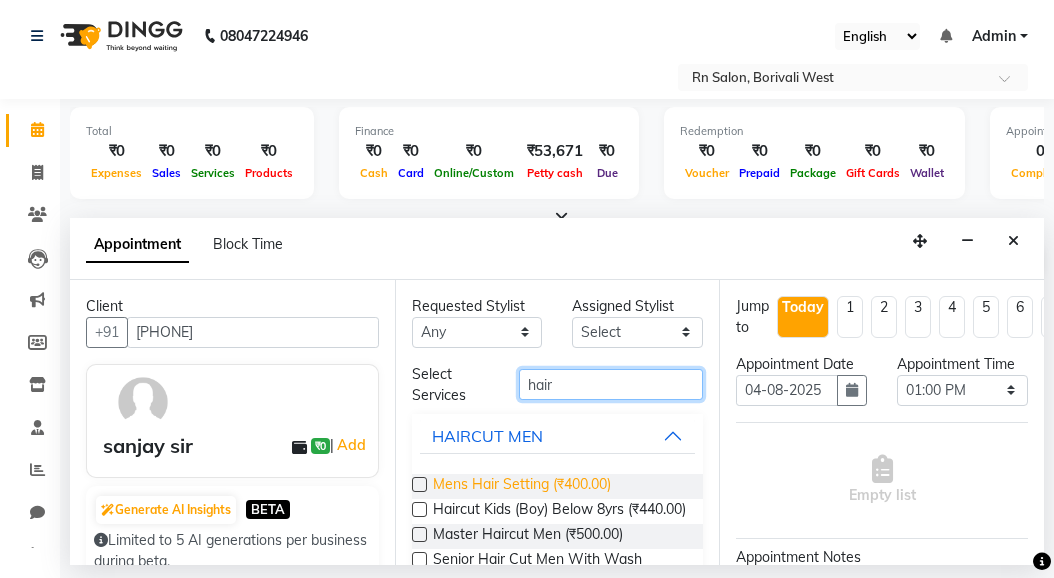 scroll, scrollTop: 200, scrollLeft: 0, axis: vertical 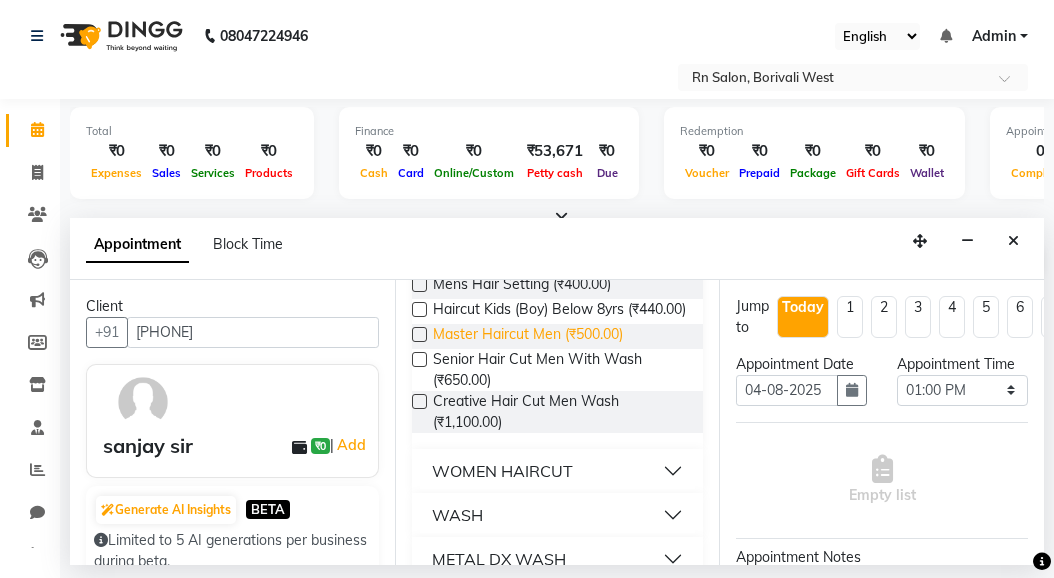 type on "hair" 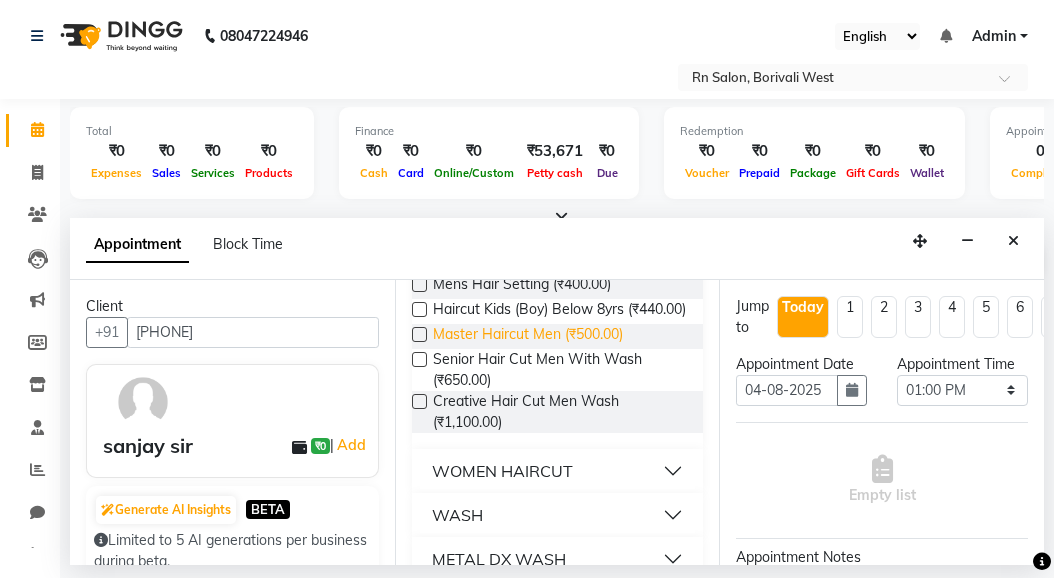 click on "Master Haircut Men (₹500.00)" at bounding box center [528, 336] 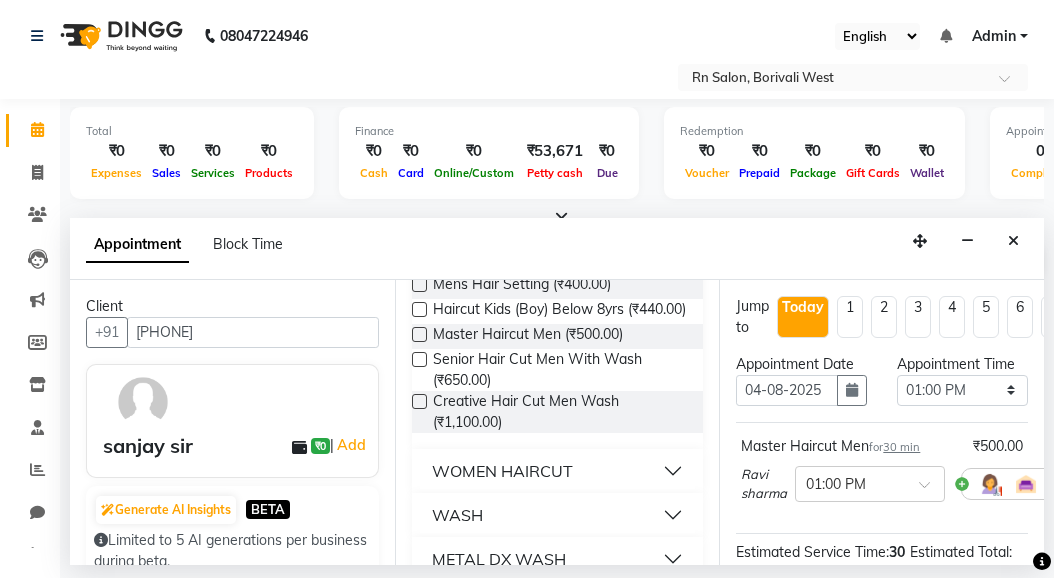 click at bounding box center [419, 334] 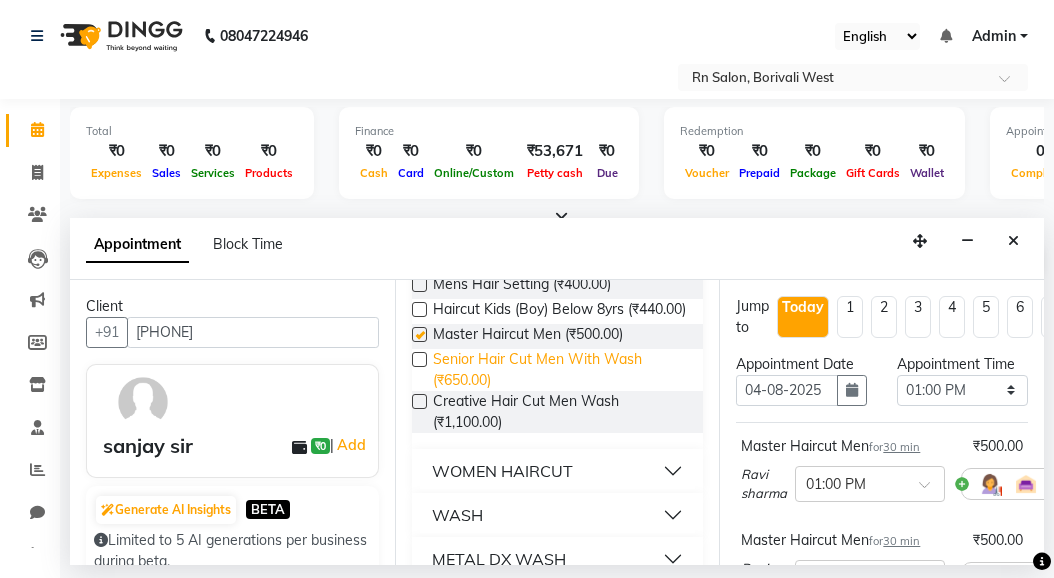 checkbox on "false" 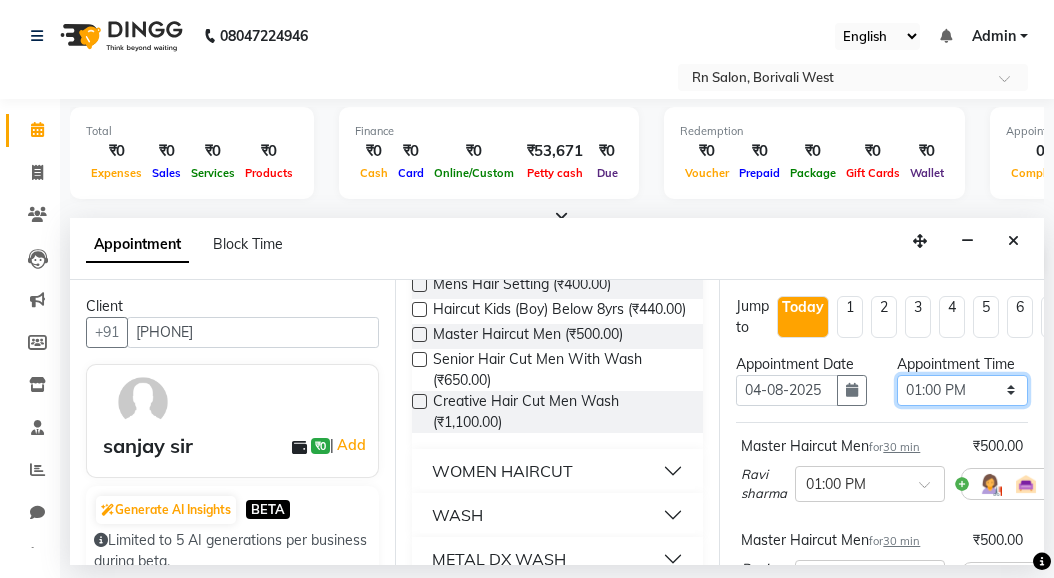 click on "Select 10:00 AM 10:15 AM 10:30 AM 10:45 AM 11:00 AM 11:15 AM 11:30 AM 11:45 AM 12:00 PM 12:15 PM 12:30 PM 12:45 PM 01:00 PM 01:15 PM 01:30 PM 01:45 PM 02:00 PM 02:15 PM 02:30 PM 02:45 PM 03:00 PM 03:15 PM 03:30 PM 03:45 PM 04:00 PM 04:15 PM 04:30 PM 04:45 PM 05:00 PM 05:15 PM 05:30 PM 05:45 PM 06:00 PM 06:15 PM 06:30 PM 06:45 PM 07:00 PM 07:15 PM 07:30 PM 07:45 PM 08:00 PM 08:15 PM 08:30 PM 08:45 PM 09:00 PM 09:15 PM 09:30 PM" at bounding box center (962, 390) 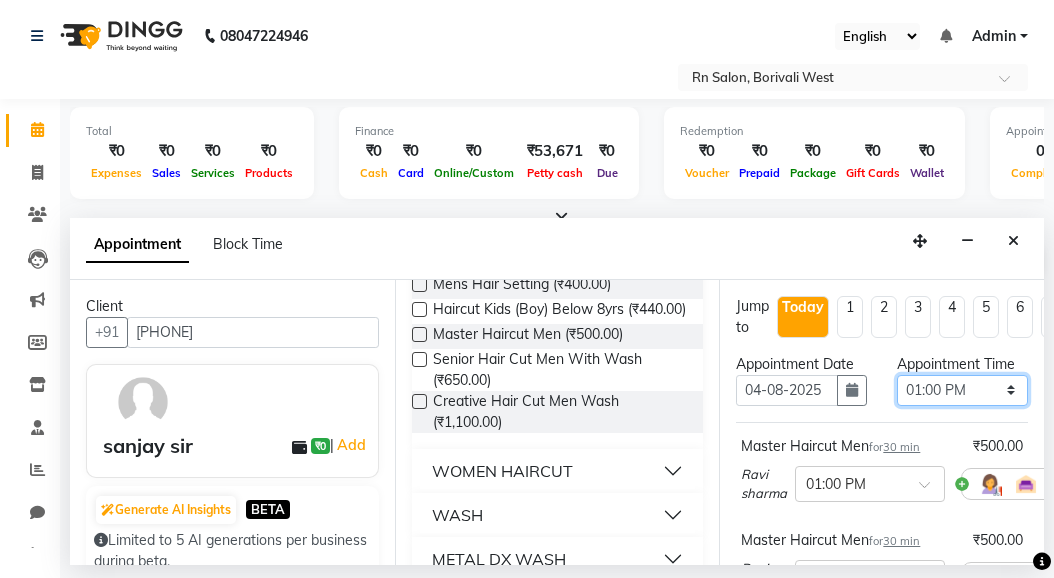 select on "1125" 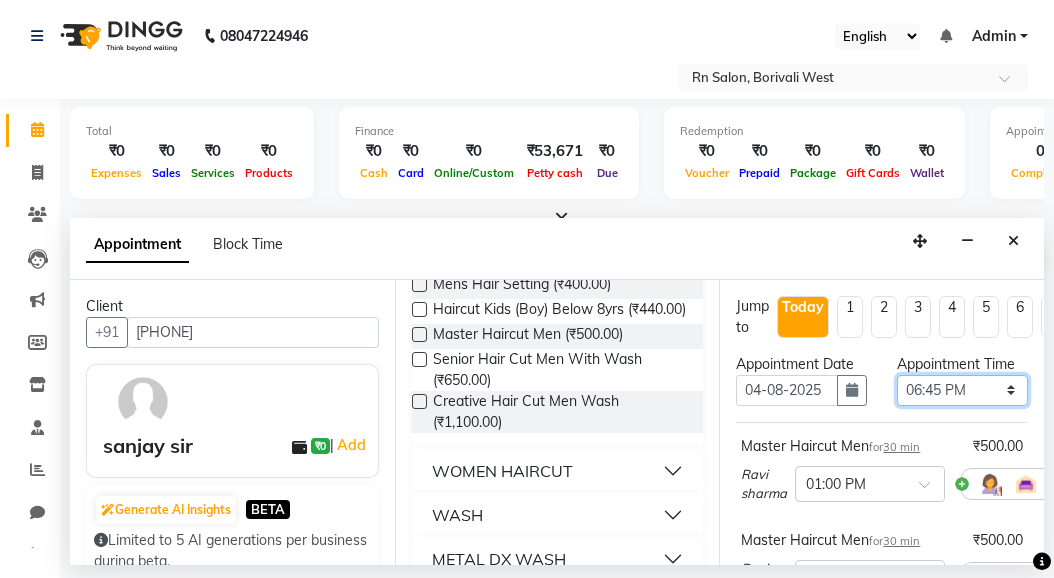 click on "Select 10:00 AM 10:15 AM 10:30 AM 10:45 AM 11:00 AM 11:15 AM 11:30 AM 11:45 AM 12:00 PM 12:15 PM 12:30 PM 12:45 PM 01:00 PM 01:15 PM 01:30 PM 01:45 PM 02:00 PM 02:15 PM 02:30 PM 02:45 PM 03:00 PM 03:15 PM 03:30 PM 03:45 PM 04:00 PM 04:15 PM 04:30 PM 04:45 PM 05:00 PM 05:15 PM 05:30 PM 05:45 PM 06:00 PM 06:15 PM 06:30 PM 06:45 PM 07:00 PM 07:15 PM 07:30 PM 07:45 PM 08:00 PM 08:15 PM 08:30 PM 08:45 PM 09:00 PM 09:15 PM 09:30 PM" at bounding box center [962, 390] 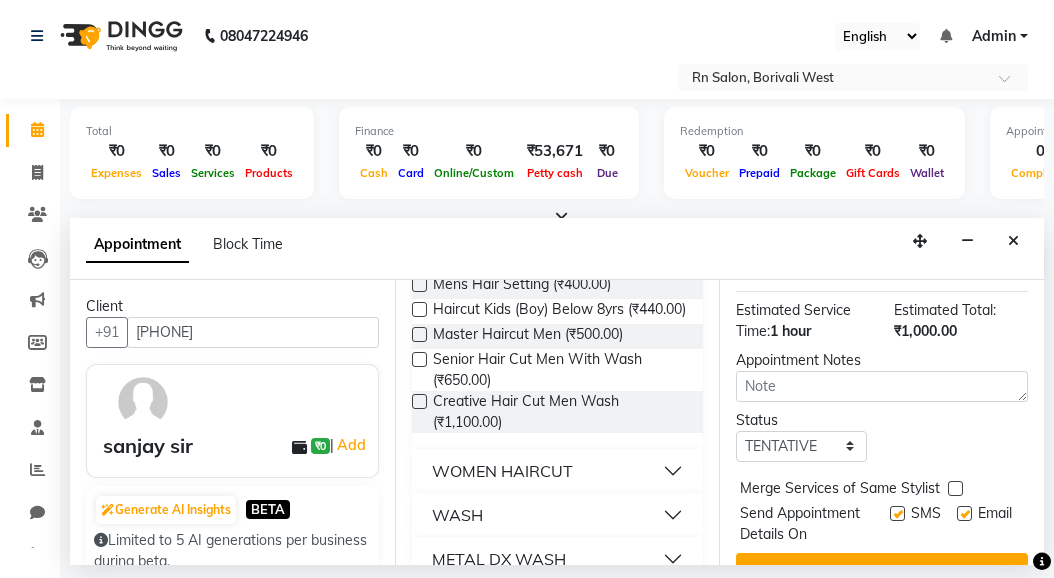 scroll, scrollTop: 390, scrollLeft: 0, axis: vertical 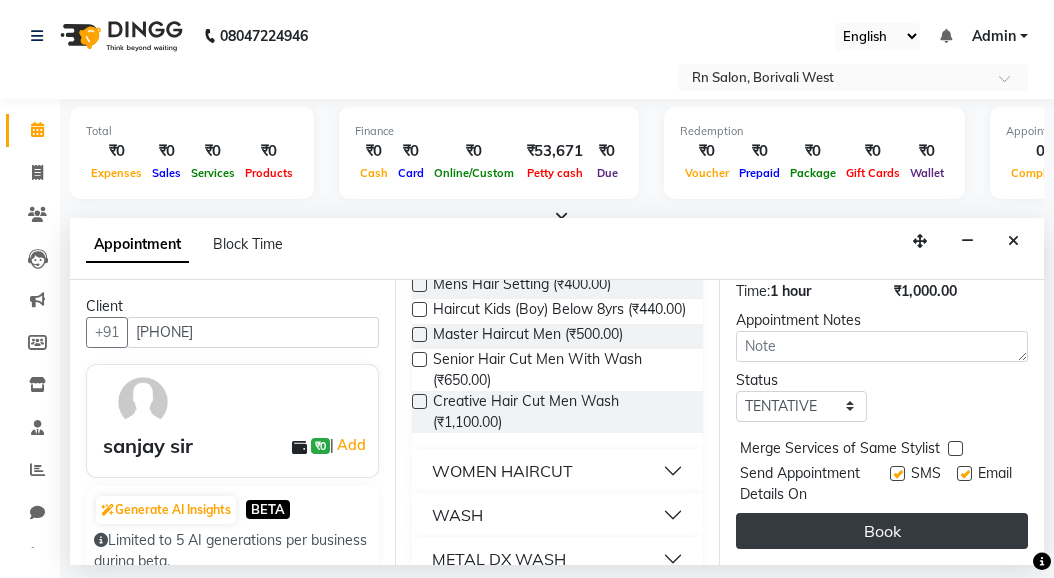 click on "Book" at bounding box center [882, 531] 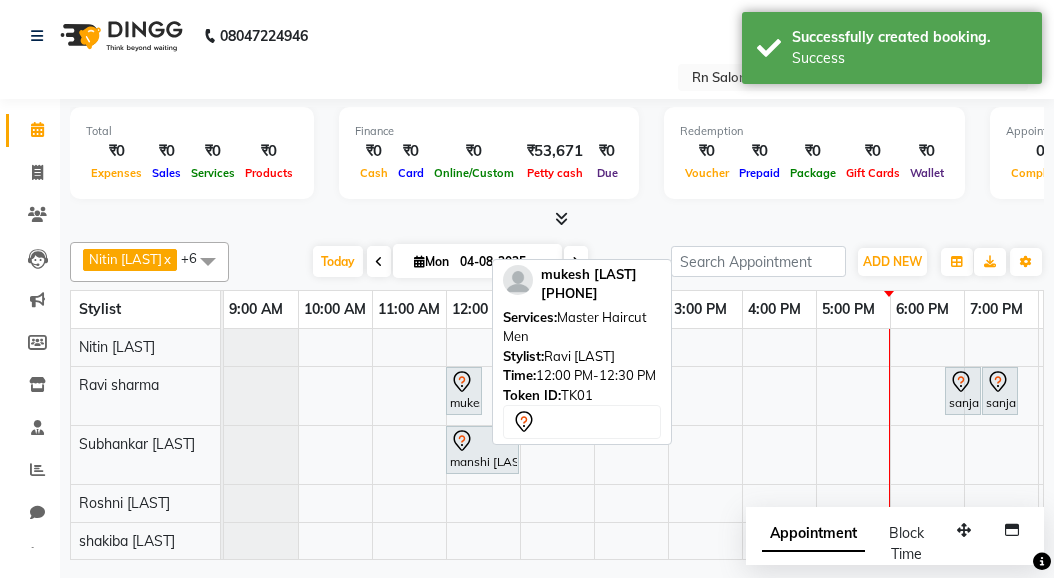 click 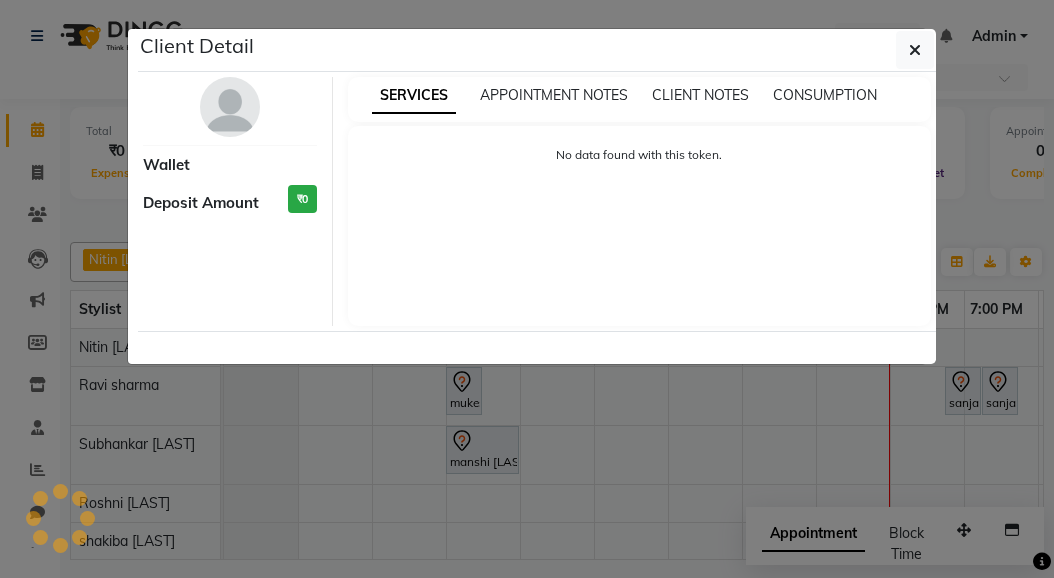 select on "7" 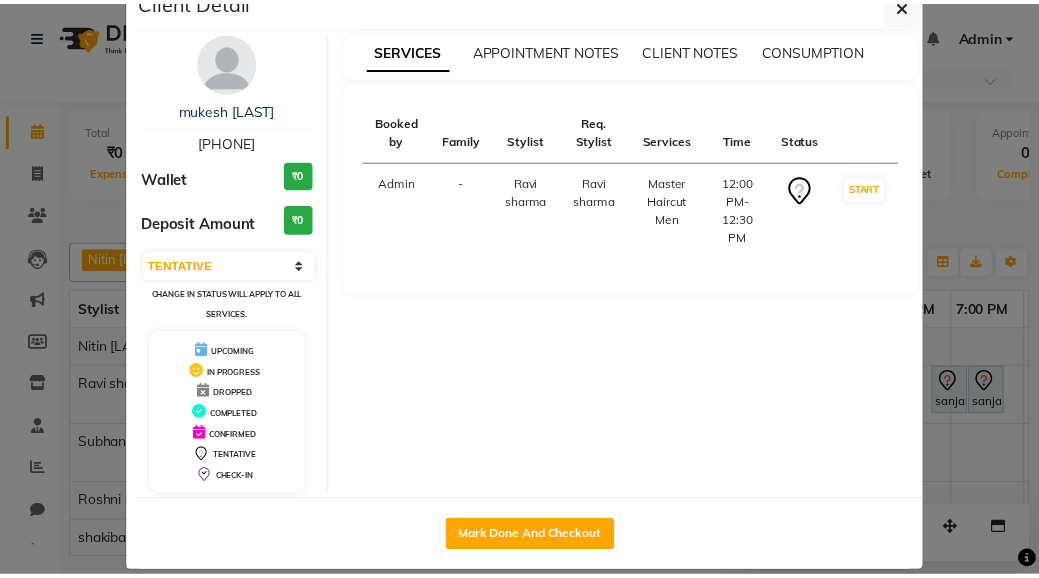scroll, scrollTop: 65, scrollLeft: 0, axis: vertical 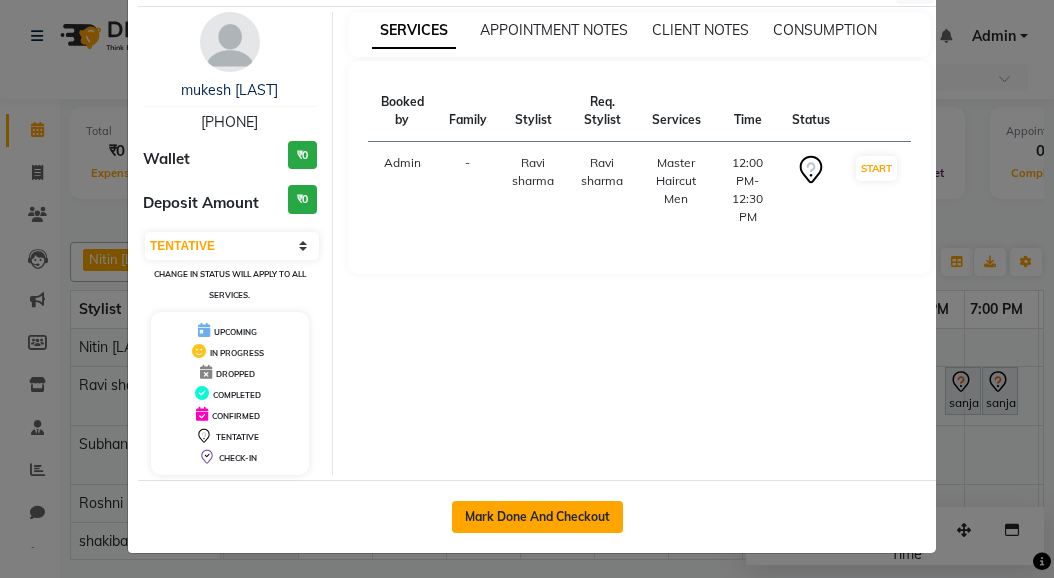 click on "Mark Done And Checkout" 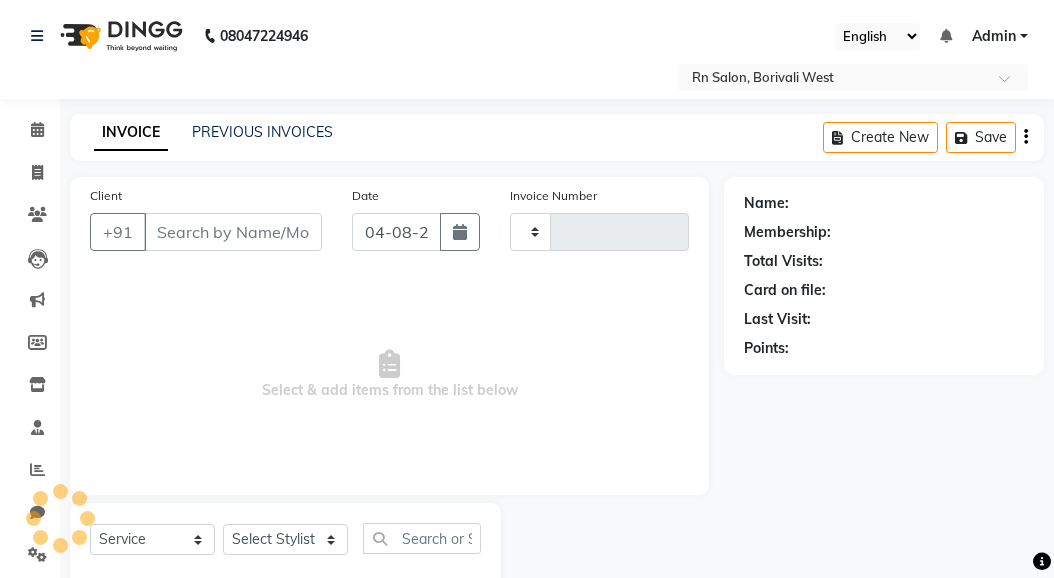 type on "0453" 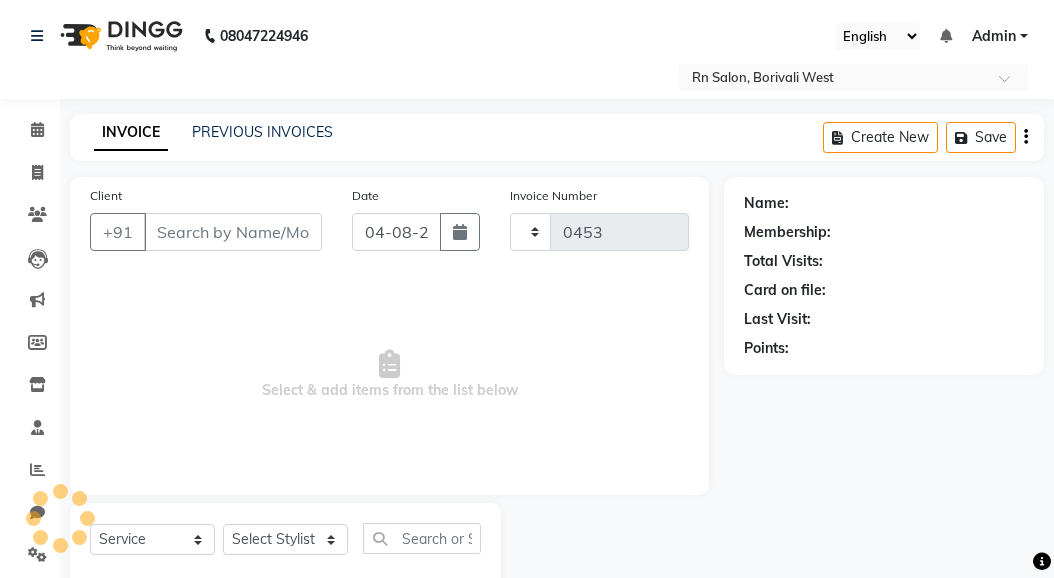 select on "8515" 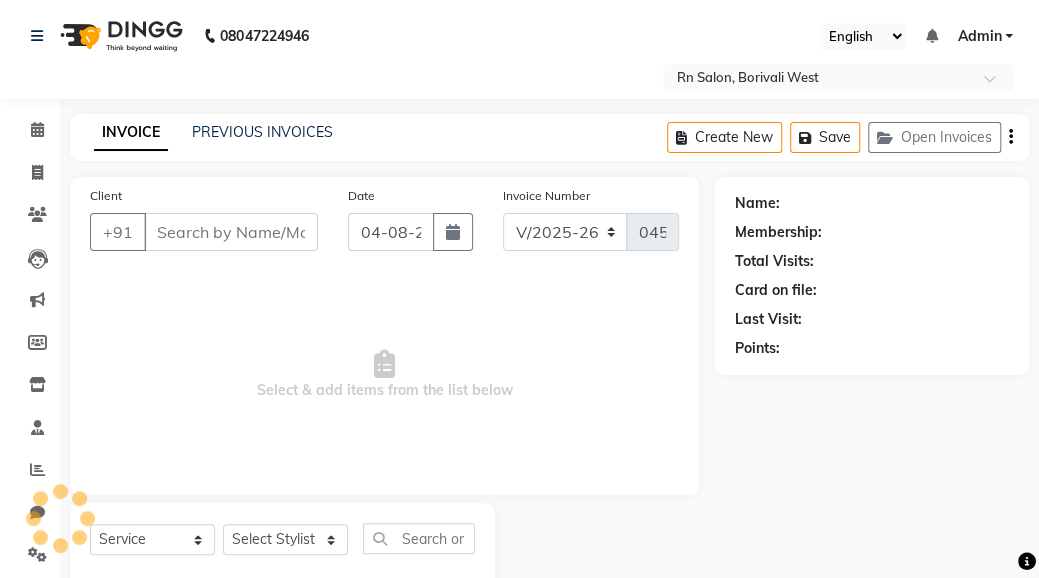 type on "[PHONE]" 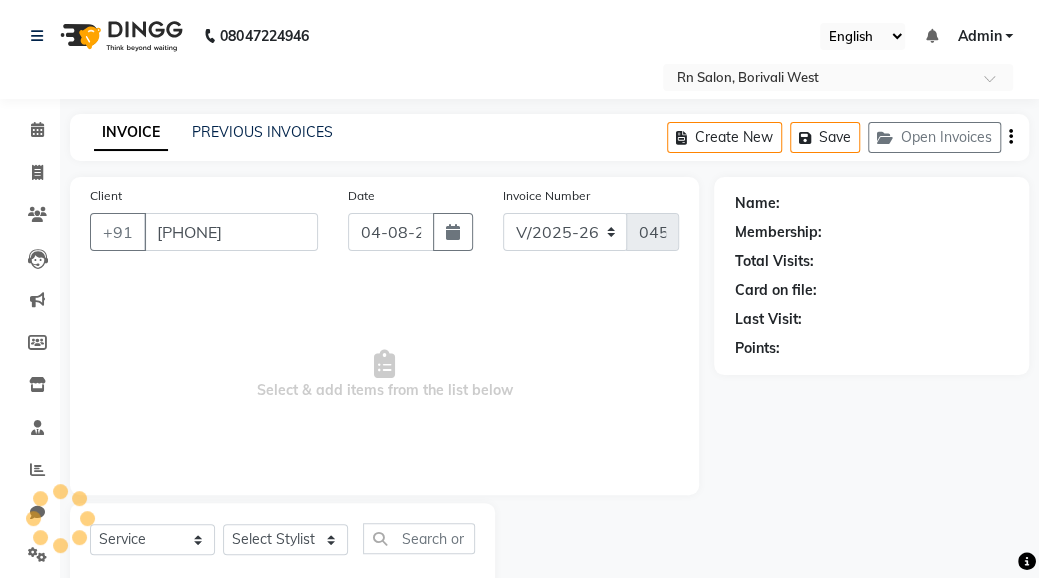 select on "[NUMBER]" 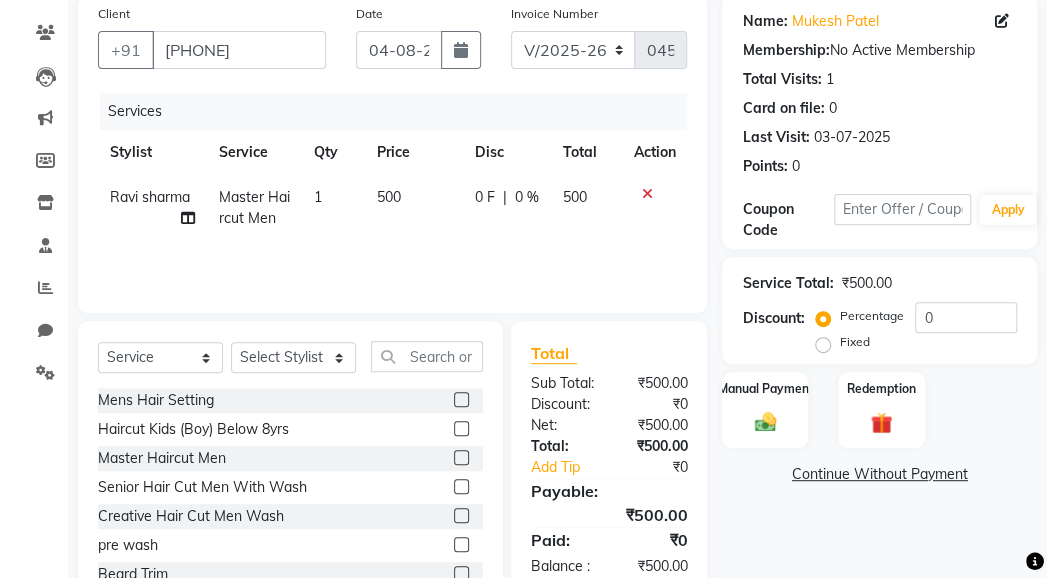 scroll, scrollTop: 0, scrollLeft: 0, axis: both 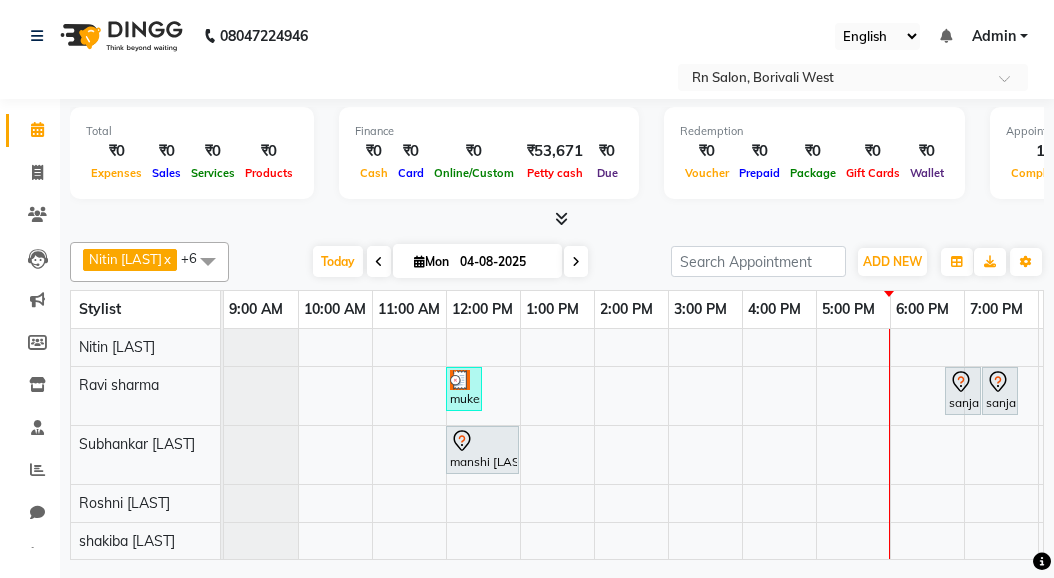 click on "04-08-2025" at bounding box center [504, 262] 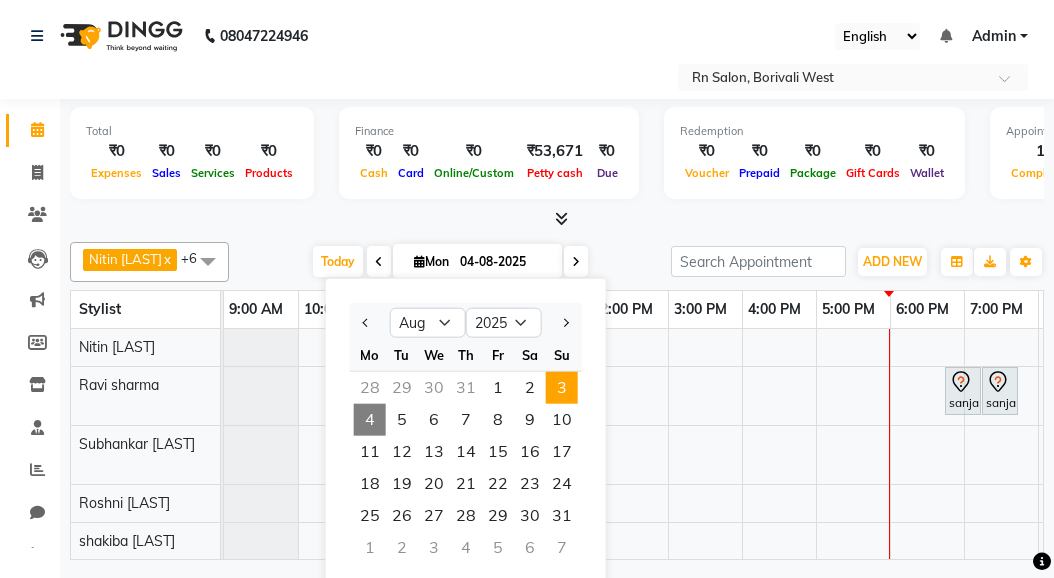 click on "3" at bounding box center (562, 388) 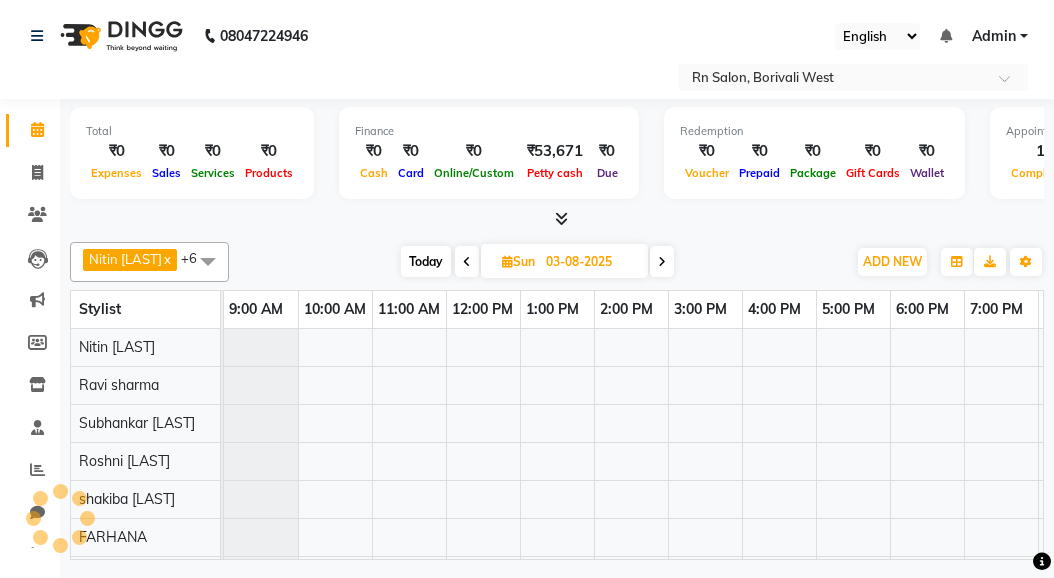 scroll, scrollTop: 0, scrollLeft: 142, axis: horizontal 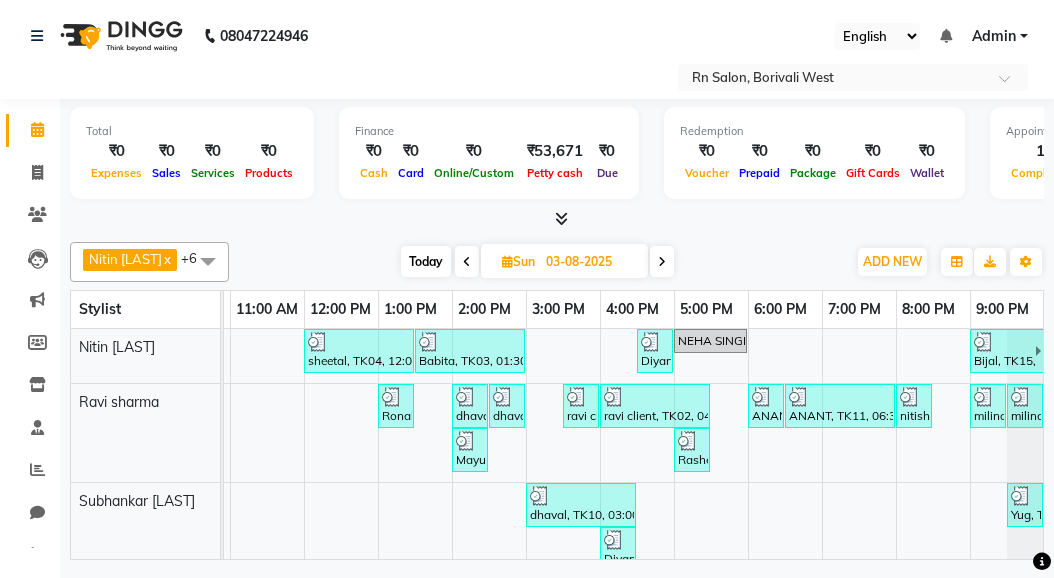 click on "Sun" at bounding box center [518, 261] 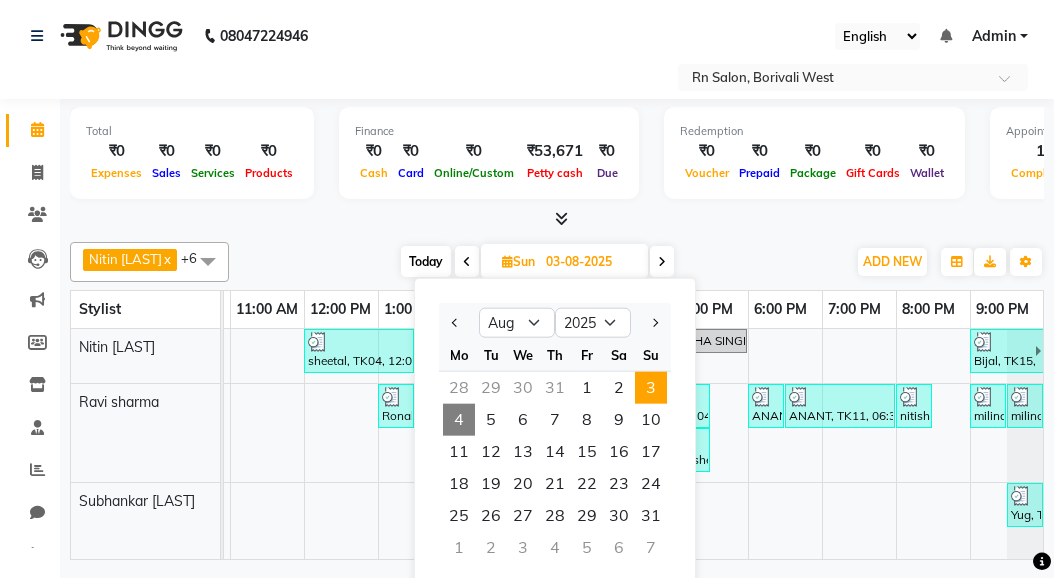 click on "4" at bounding box center (459, 420) 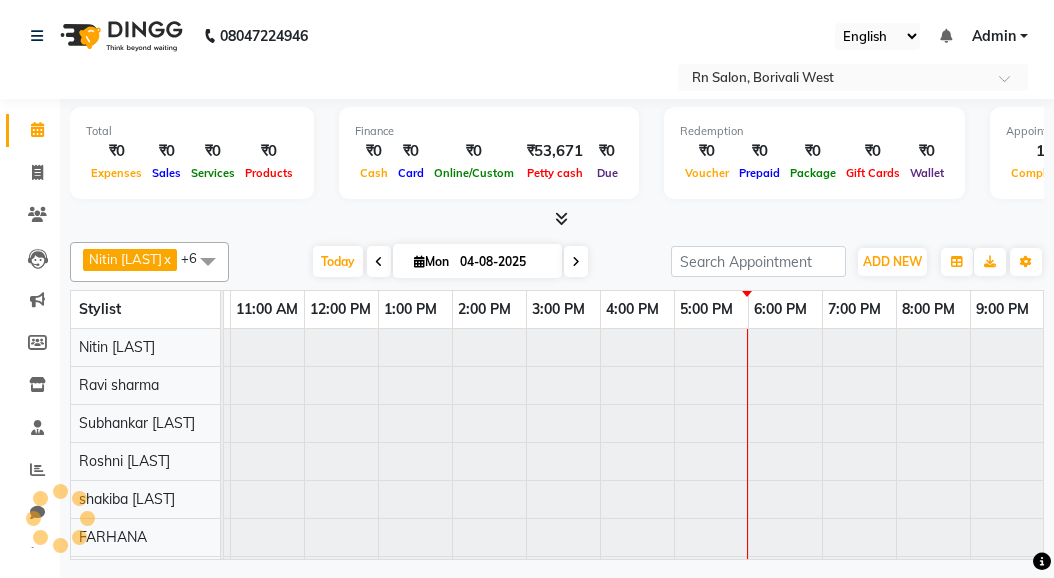 scroll, scrollTop: 0, scrollLeft: 0, axis: both 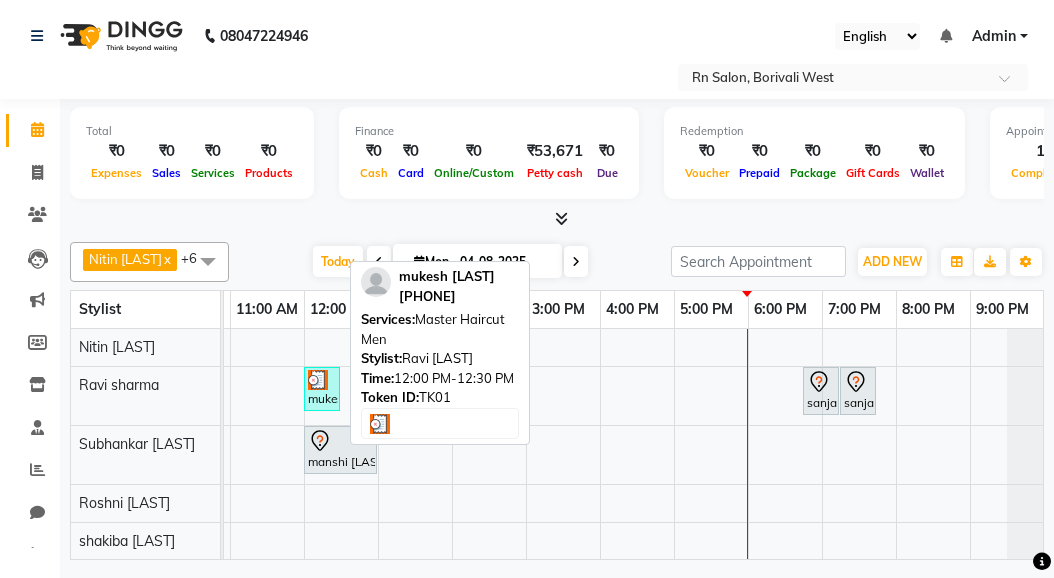 click on "mukesh [LAST], TK01, 12:00 PM-12:30 PM, Master Haircut Men" at bounding box center (322, 389) 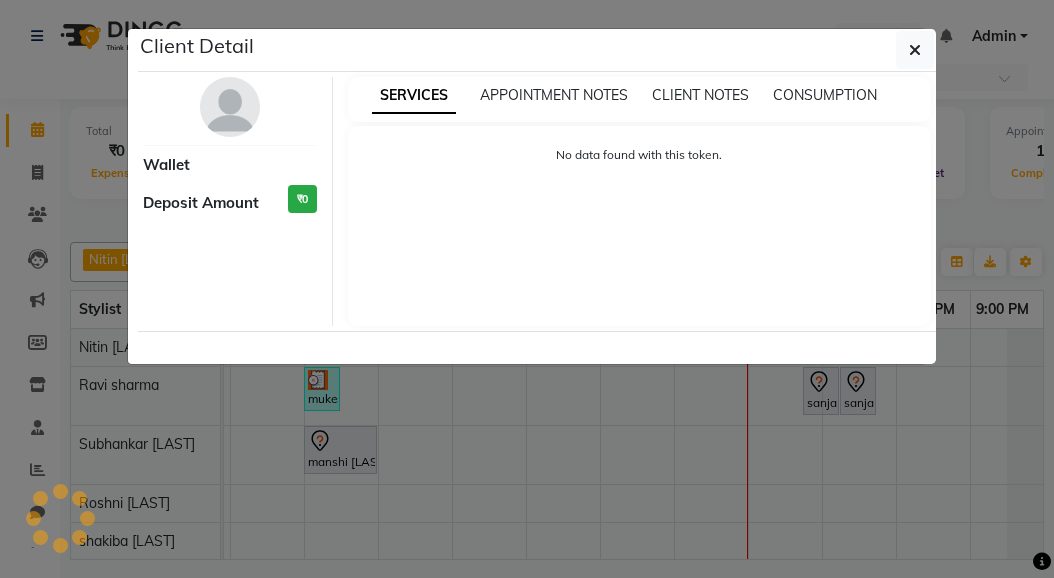select on "3" 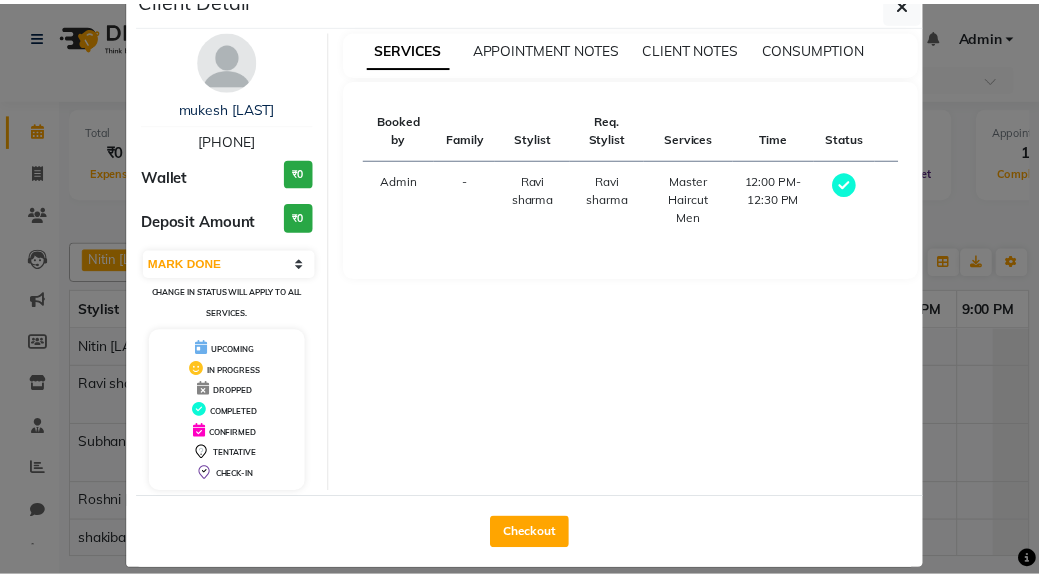 scroll, scrollTop: 65, scrollLeft: 0, axis: vertical 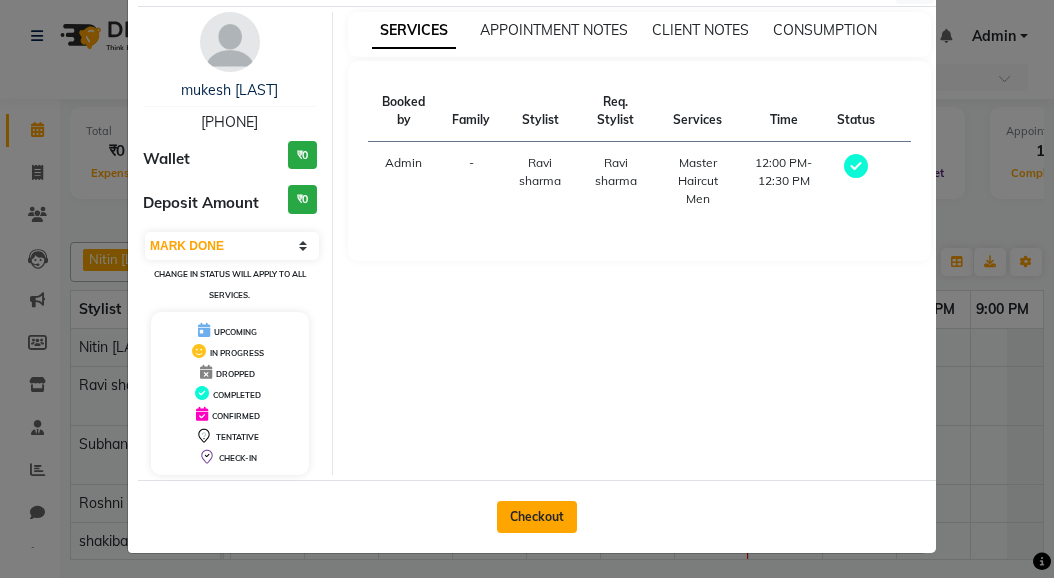 click on "Checkout" 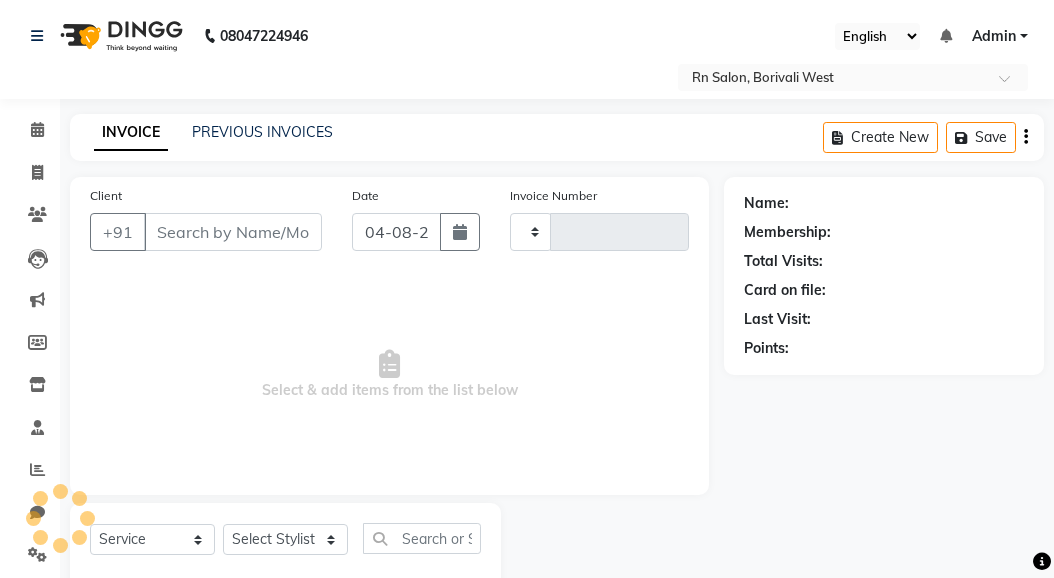 type on "0453" 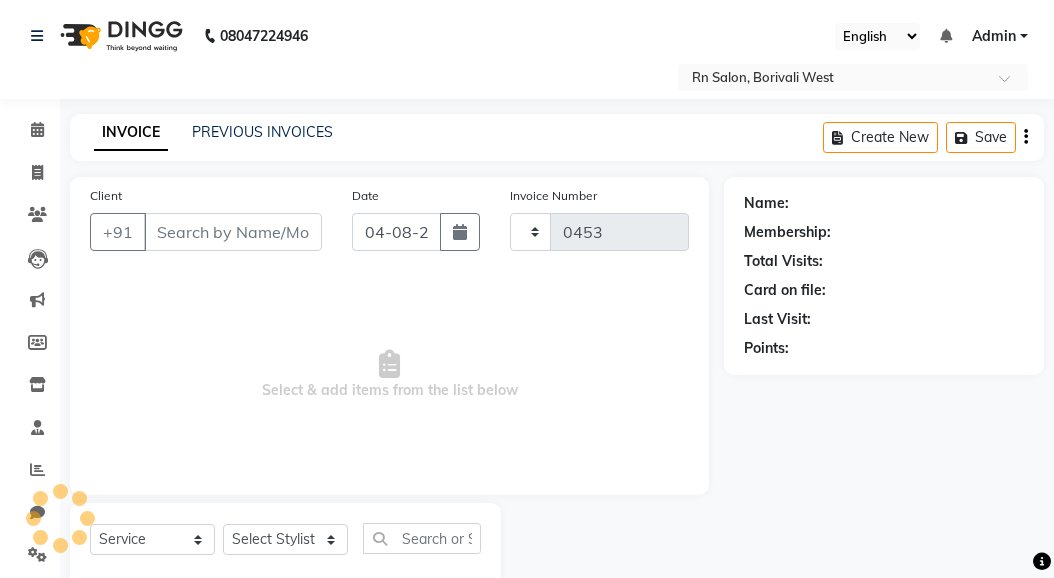 select on "8515" 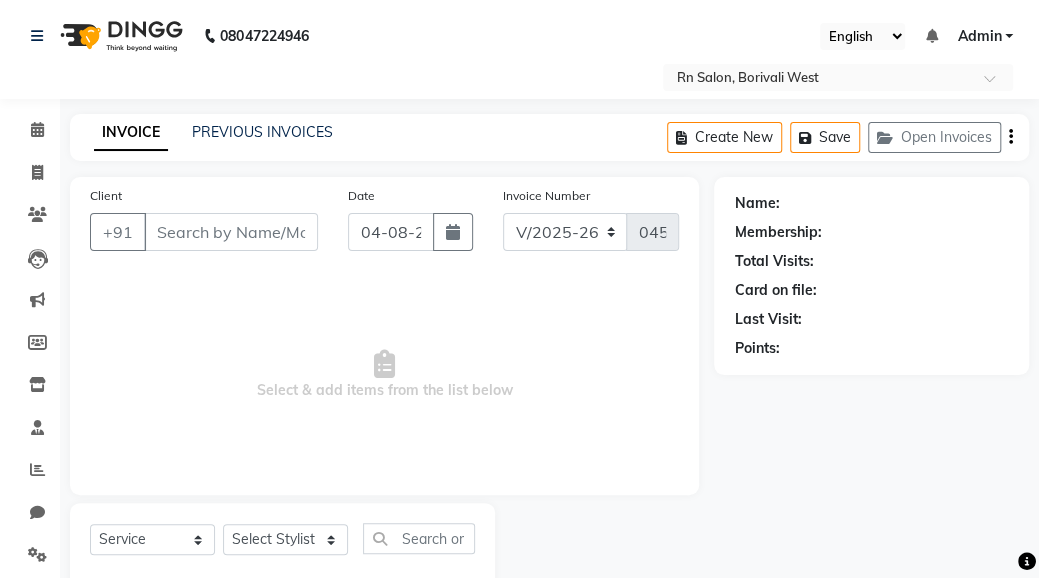 type on "[PHONE]" 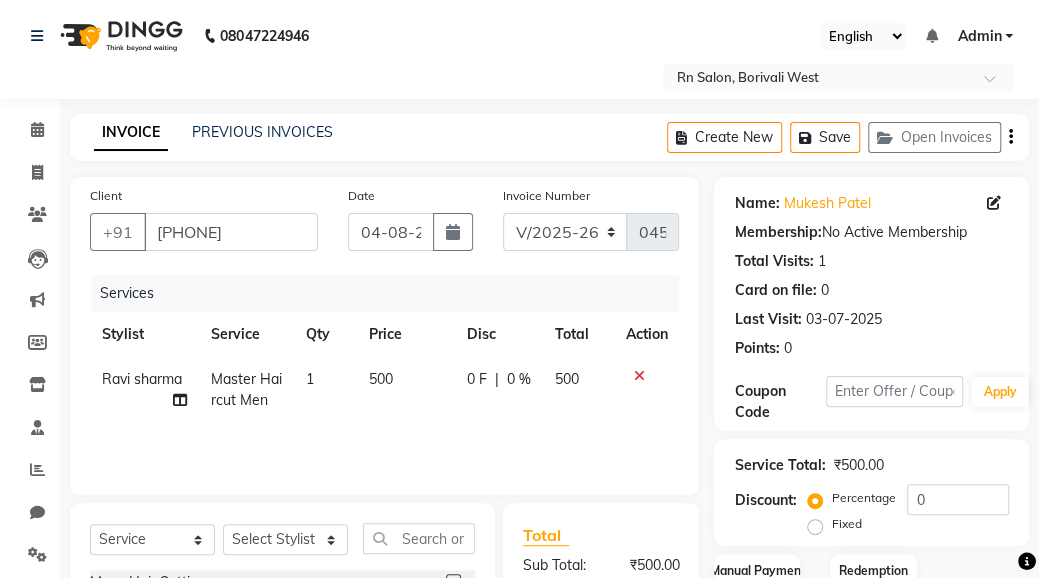 click 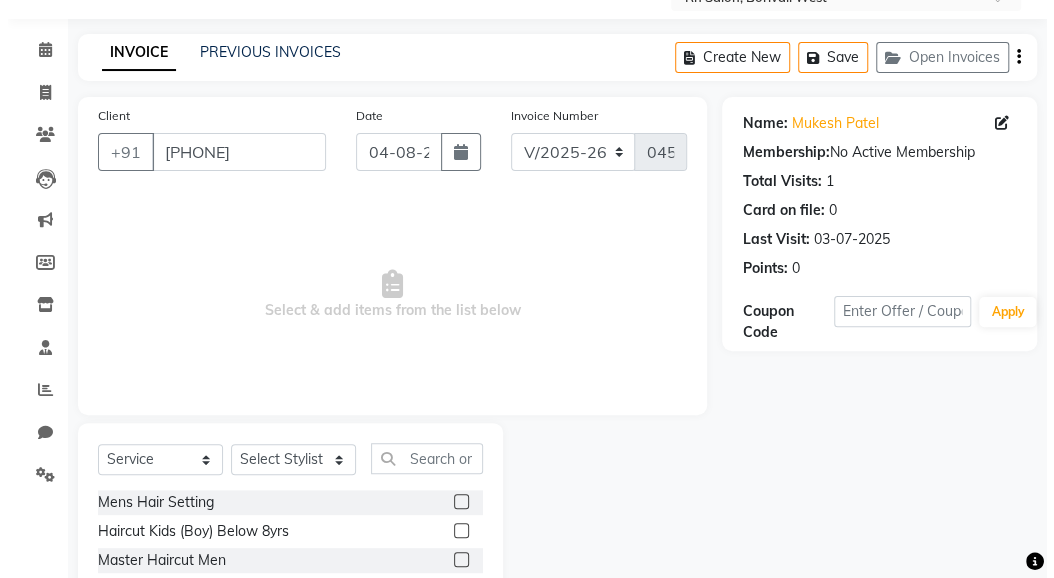scroll, scrollTop: 0, scrollLeft: 0, axis: both 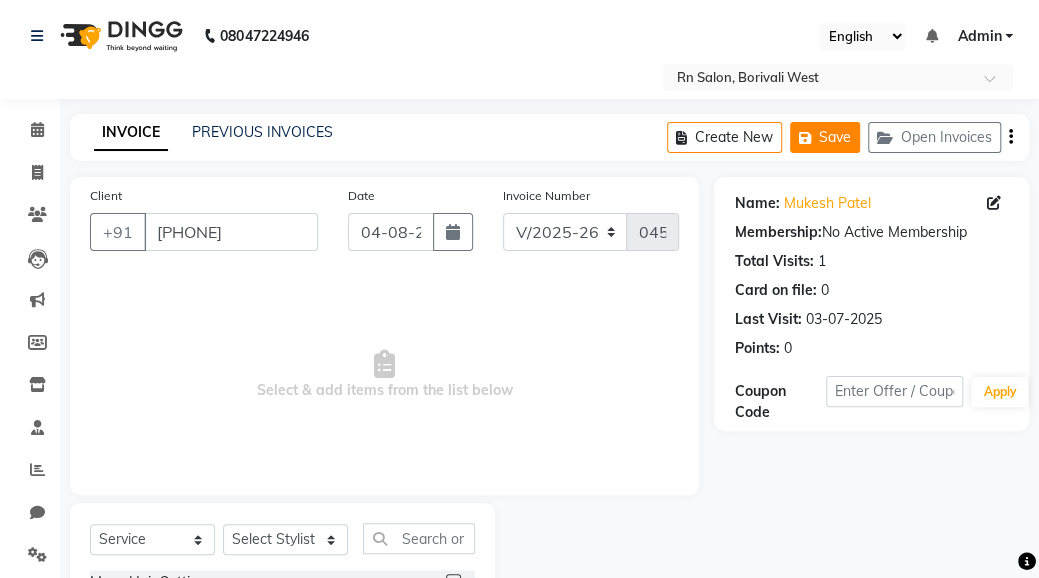 click on "Save" 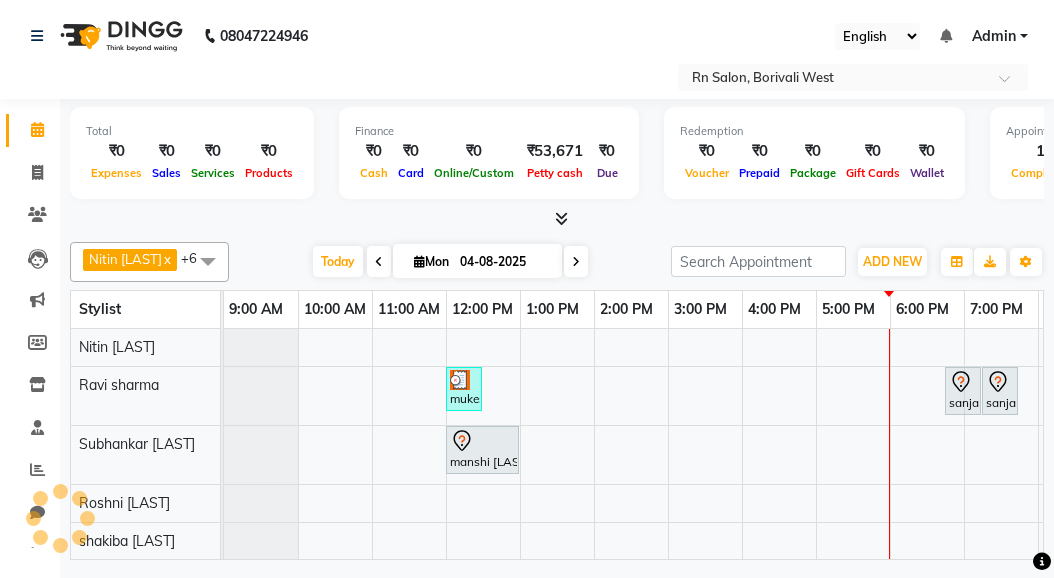 scroll, scrollTop: 27, scrollLeft: 0, axis: vertical 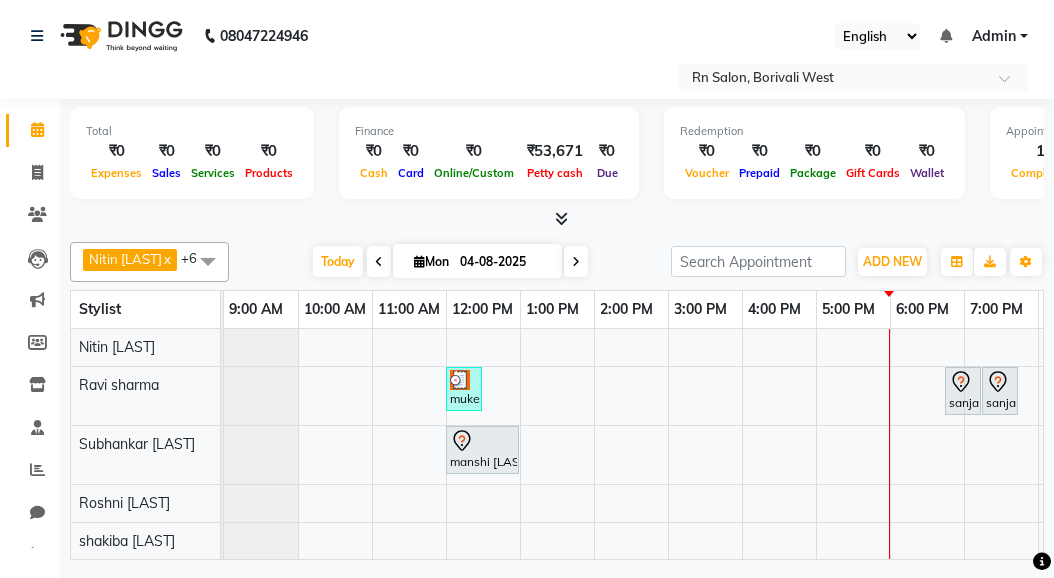 click on "04-08-2025" at bounding box center [504, 262] 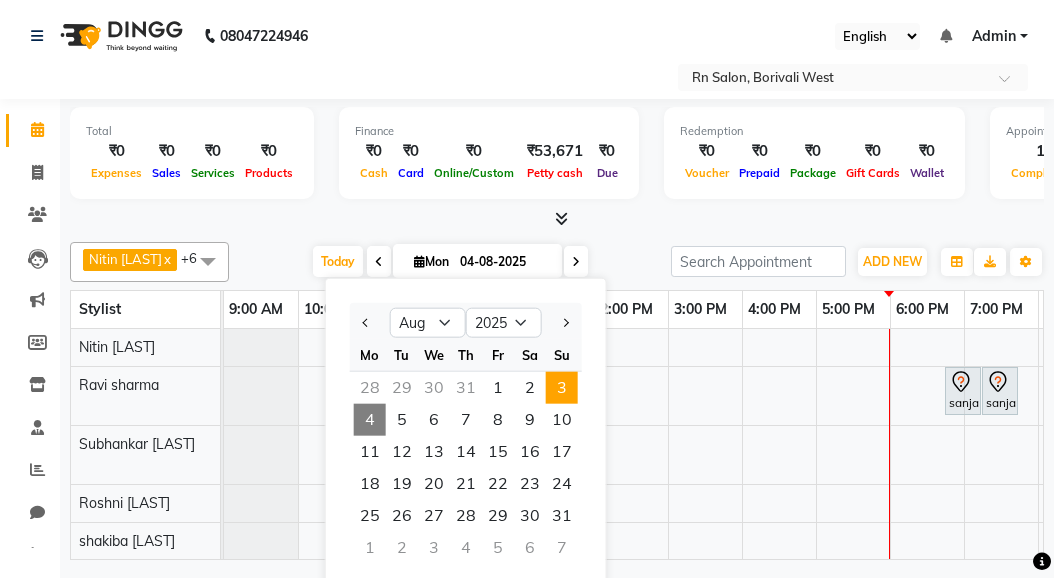 click on "3" at bounding box center [562, 388] 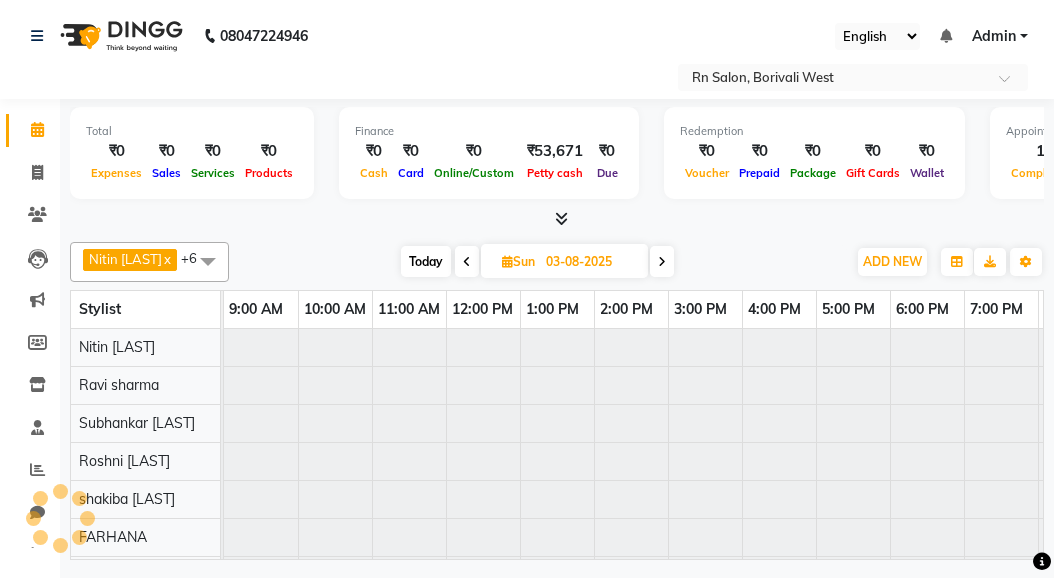 scroll, scrollTop: 0, scrollLeft: 142, axis: horizontal 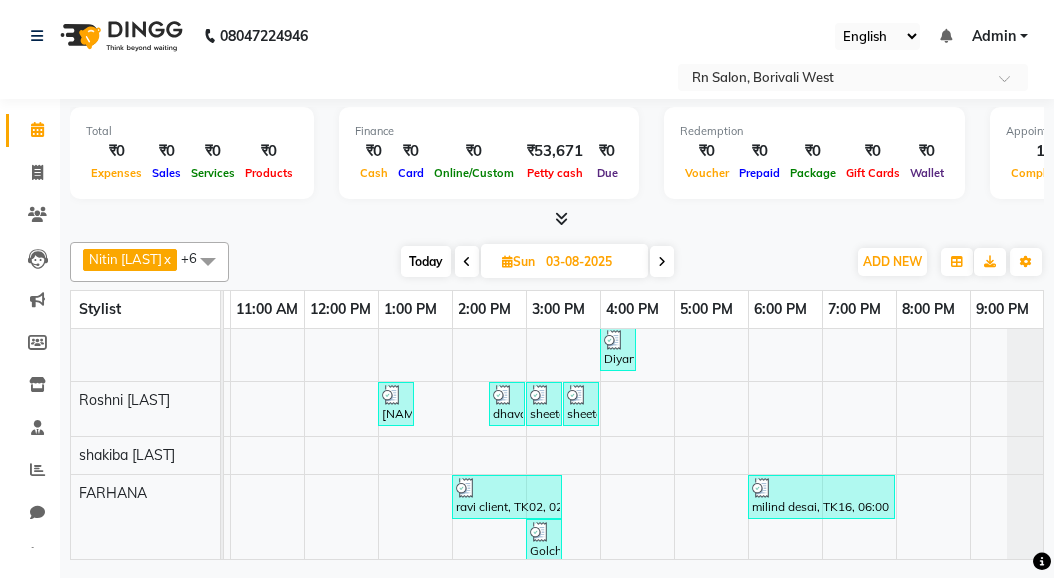 click on "03-08-2025" at bounding box center [590, 262] 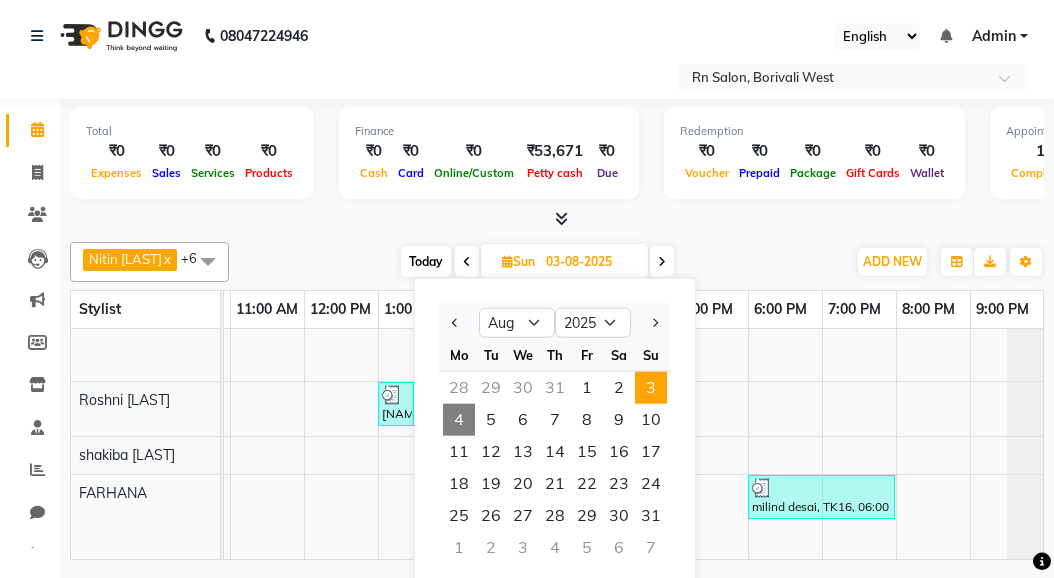 click on "4" at bounding box center [459, 420] 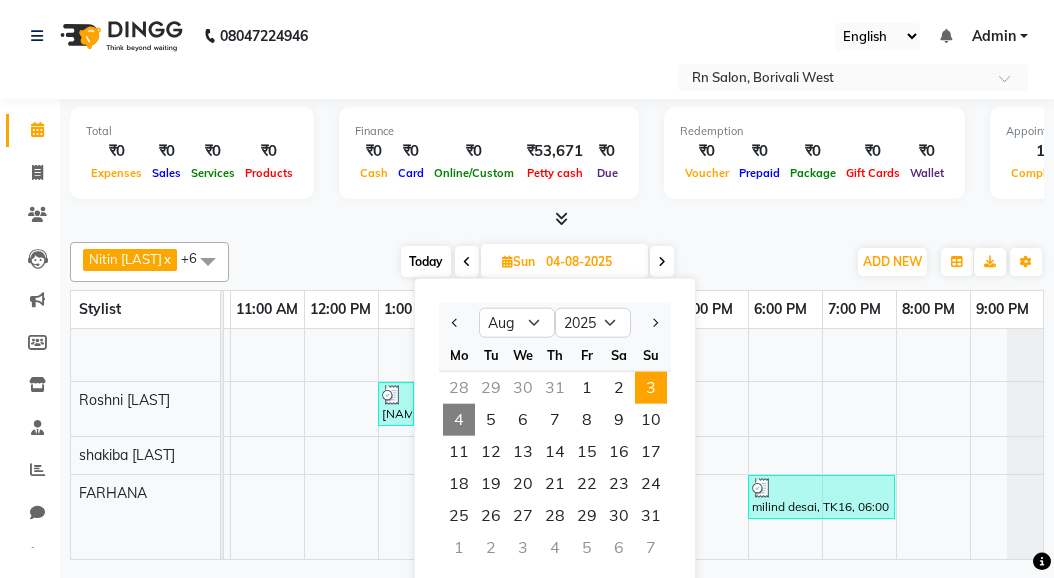scroll, scrollTop: 0, scrollLeft: 142, axis: horizontal 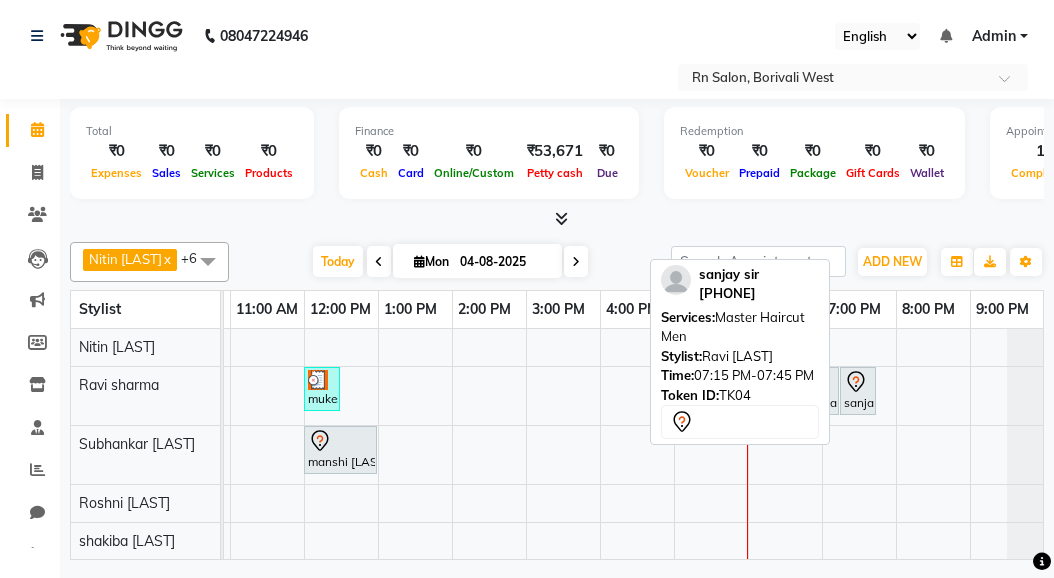 click on "sanjay sir, TK04, 07:15 PM-07:45 PM, Master Haircut Men" at bounding box center [858, 391] 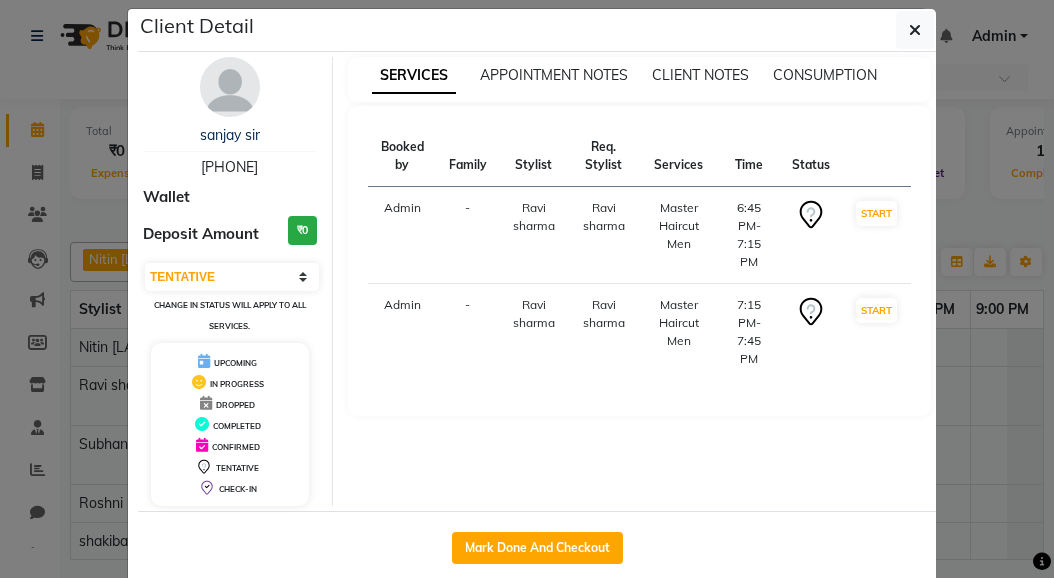 scroll, scrollTop: 51, scrollLeft: 0, axis: vertical 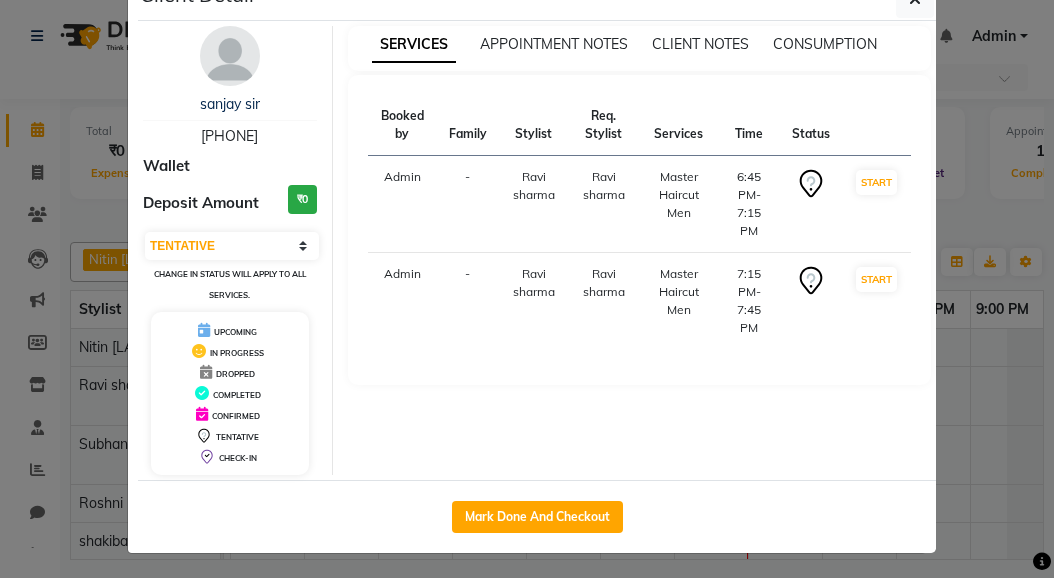 click on "7:15 PM-7:45 PM" at bounding box center [749, 301] 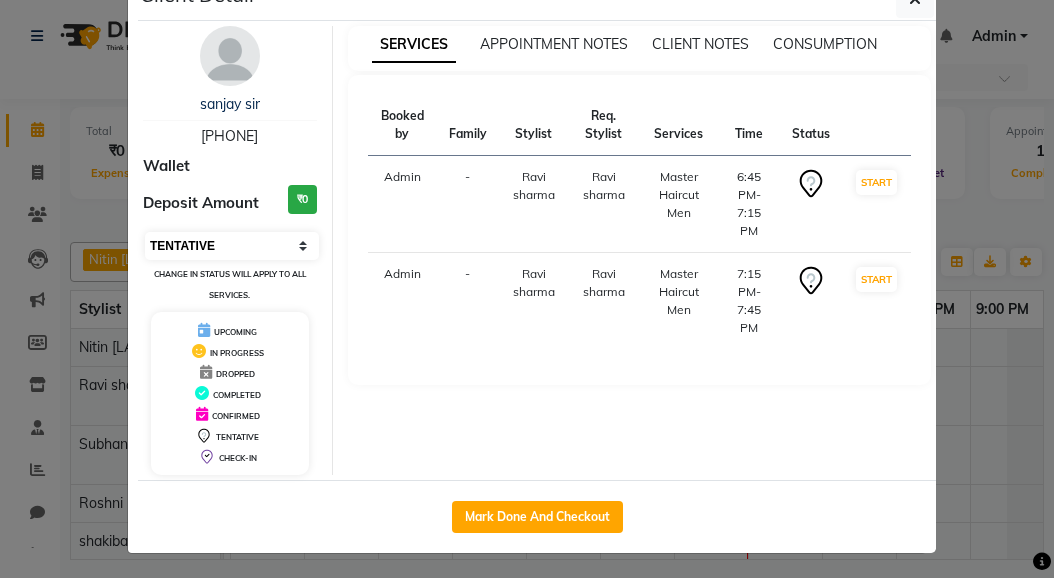 click on "Select IN SERVICE CONFIRMED TENTATIVE CHECK IN MARK DONE DROPPED UPCOMING" at bounding box center (232, 246) 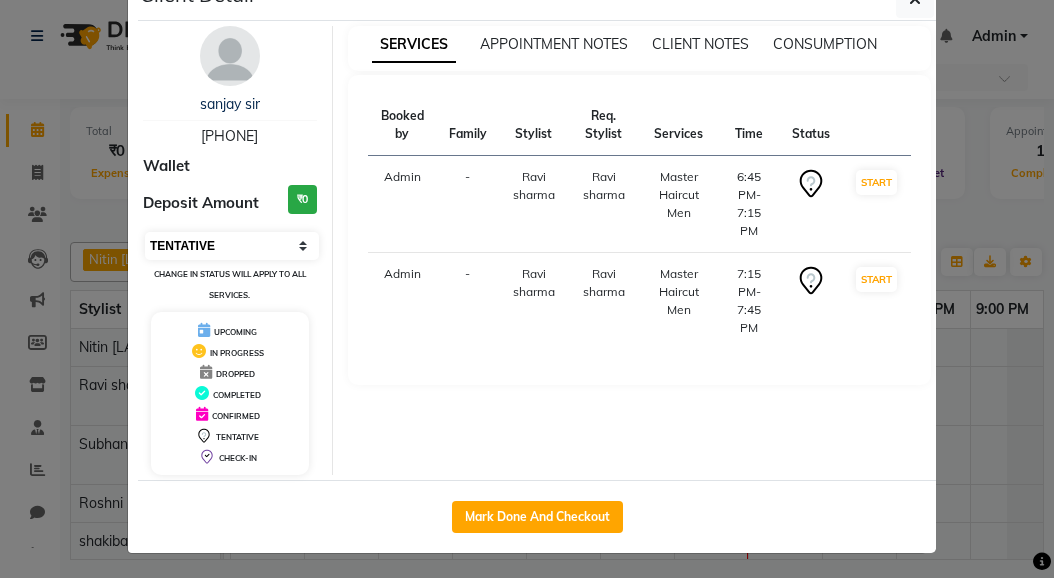 select on "2" 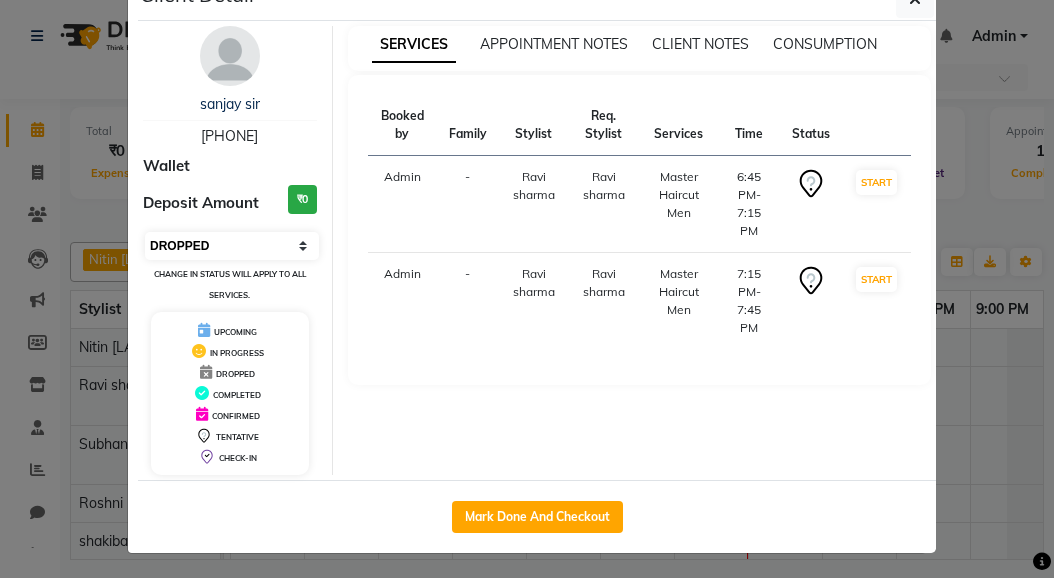 click on "Select IN SERVICE CONFIRMED TENTATIVE CHECK IN MARK DONE DROPPED UPCOMING" at bounding box center [232, 246] 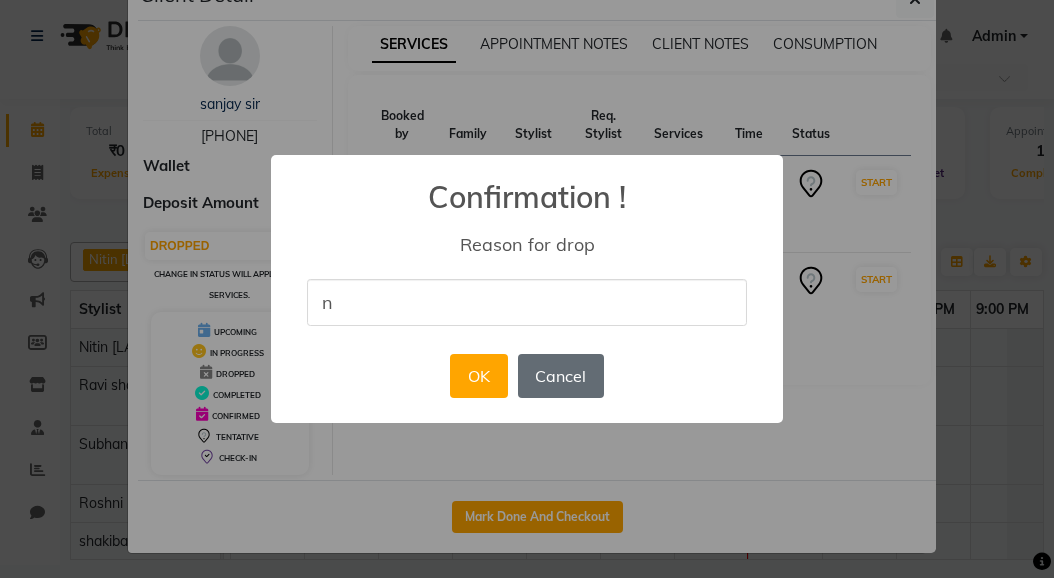 type on "n" 